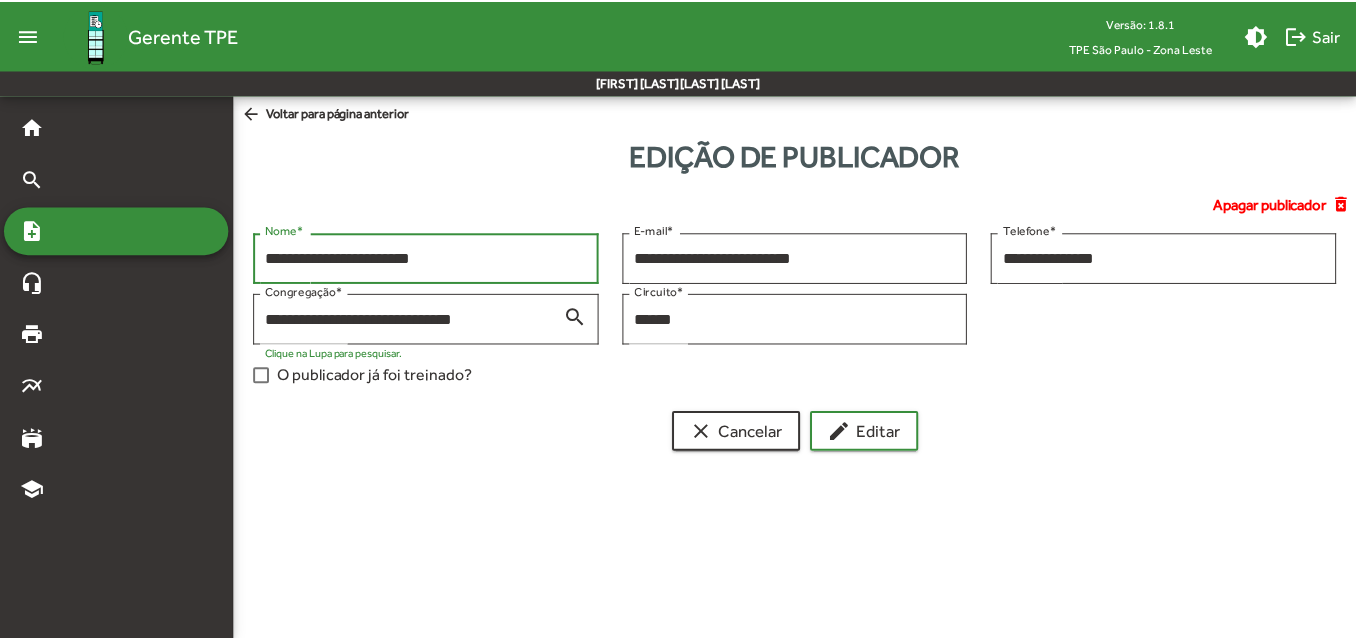 scroll, scrollTop: 0, scrollLeft: 0, axis: both 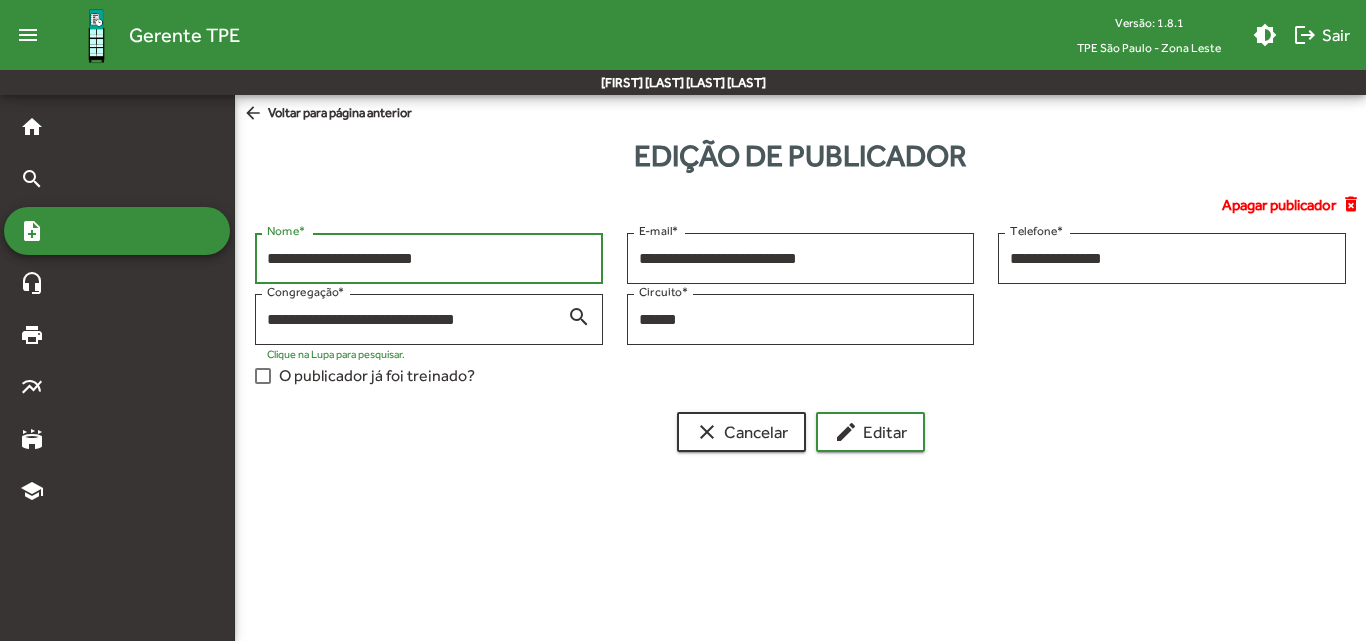 click on "arrow_back  Voltar para página anterior" 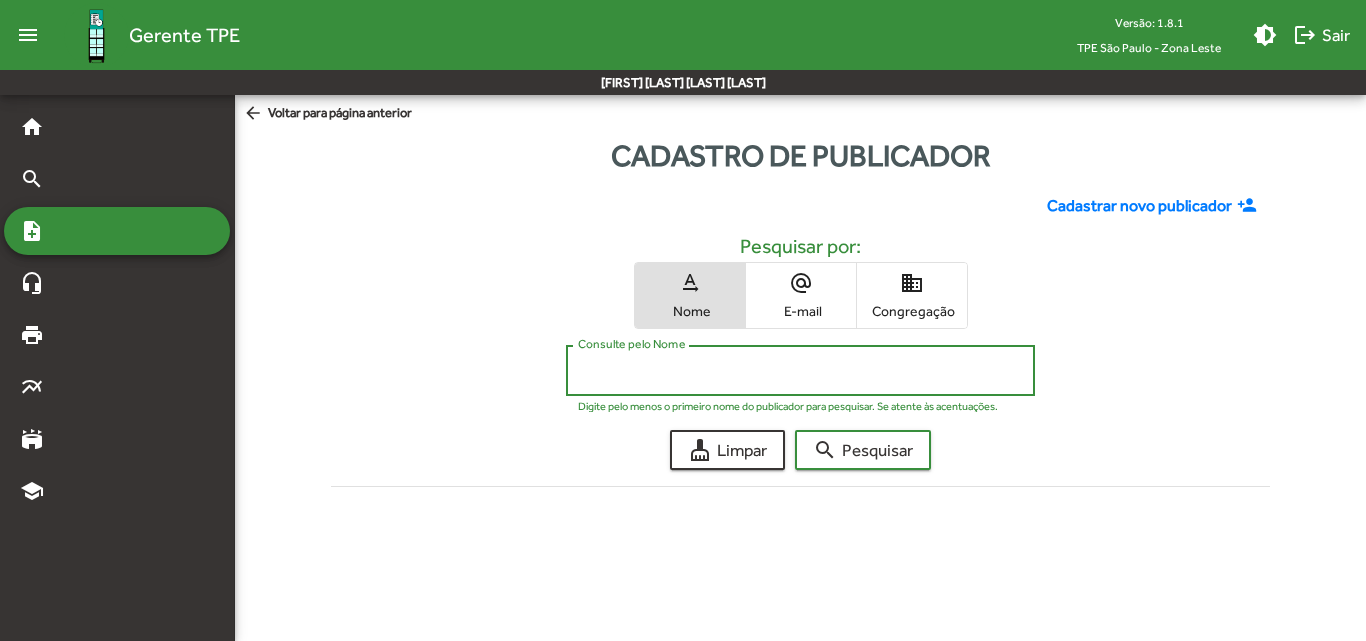 click on "Consulte pelo Nome" at bounding box center (800, 371) 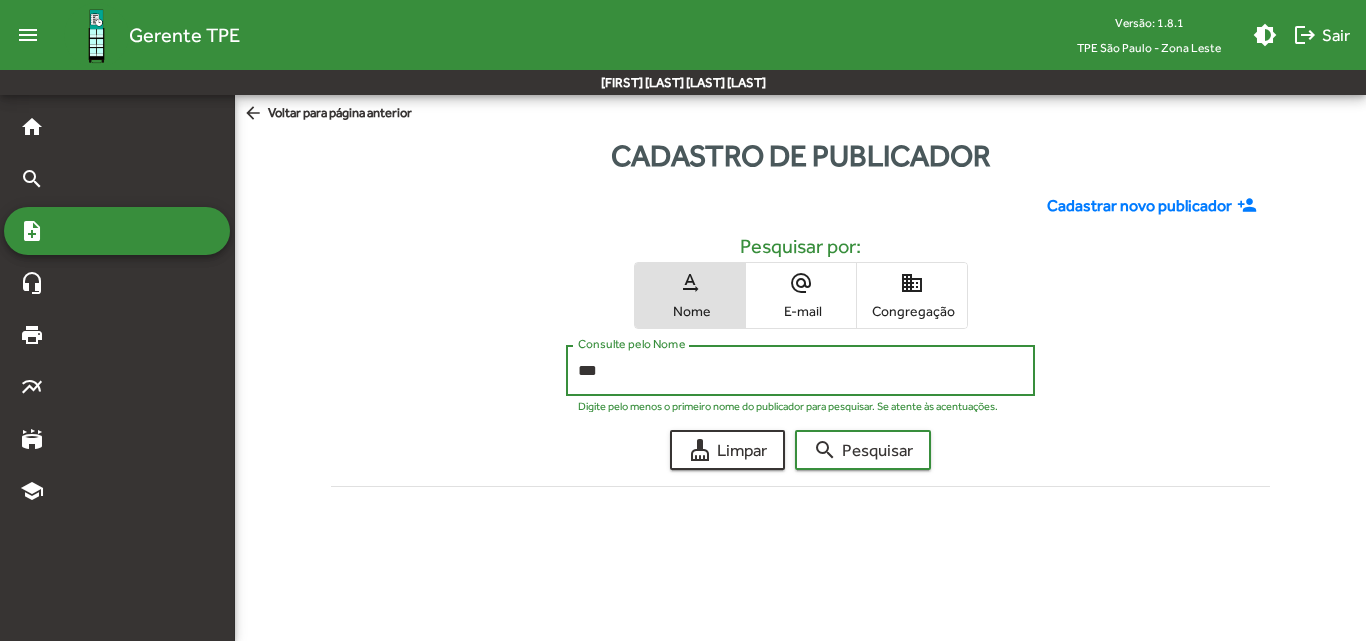 type on "***" 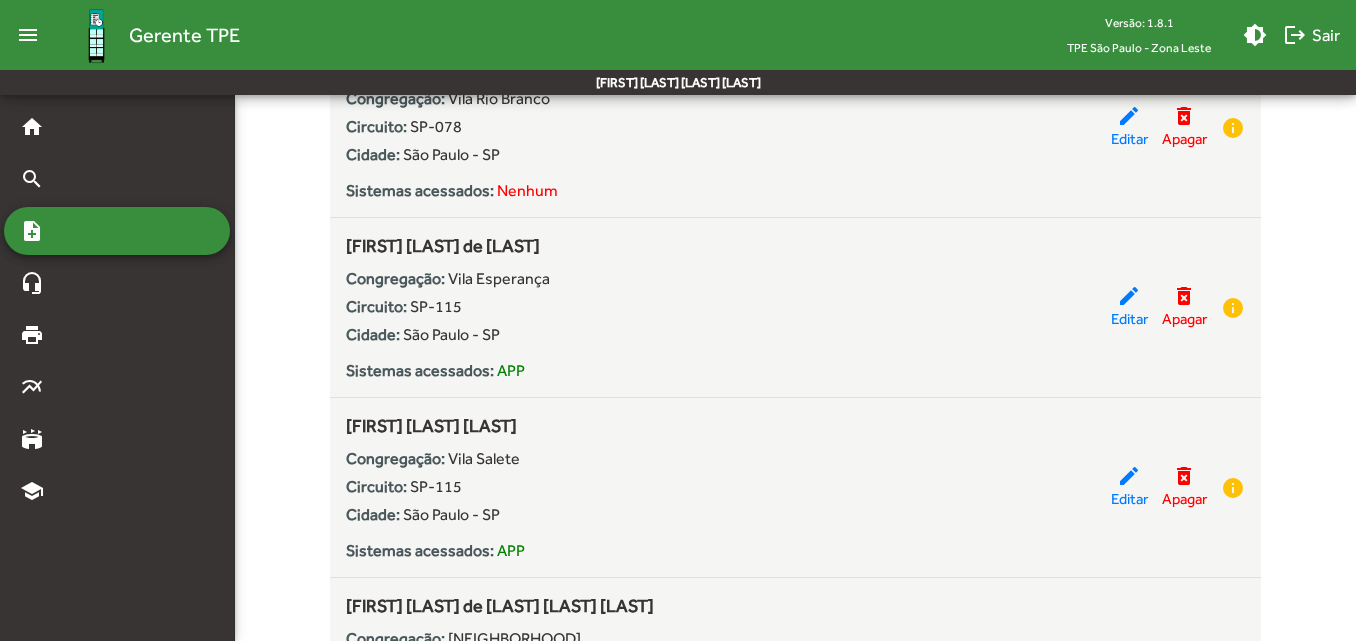 scroll, scrollTop: 1400, scrollLeft: 0, axis: vertical 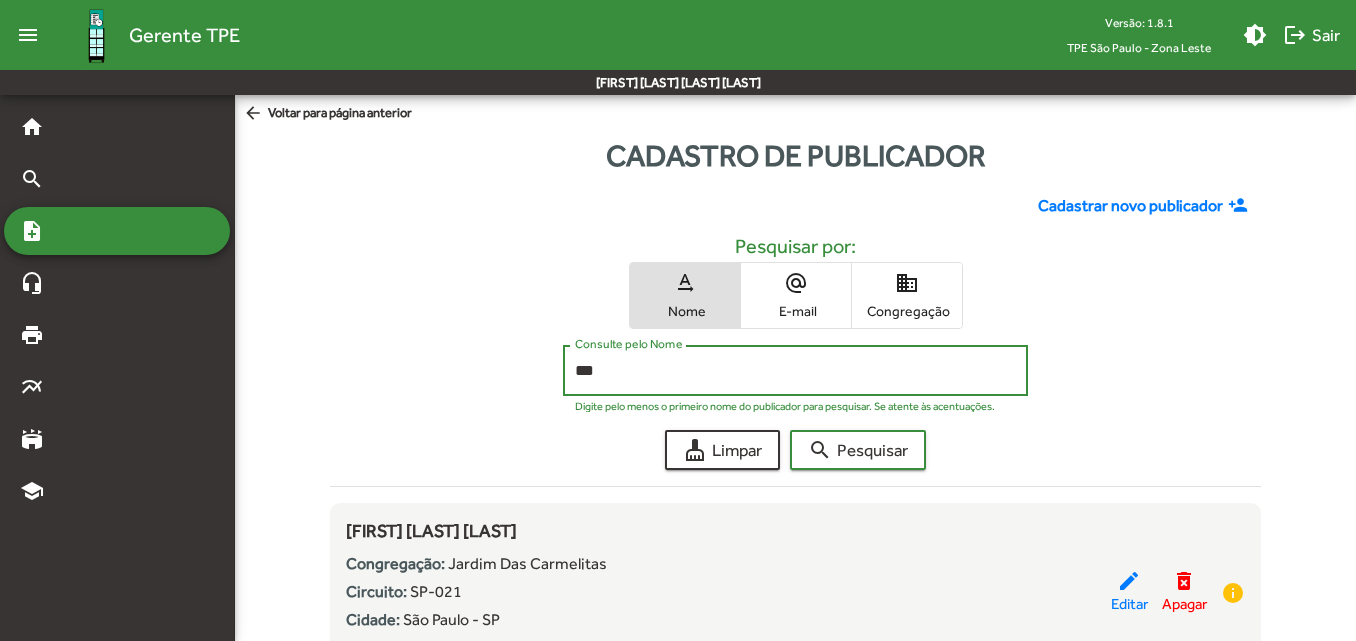 drag, startPoint x: 636, startPoint y: 369, endPoint x: 548, endPoint y: 377, distance: 88.362885 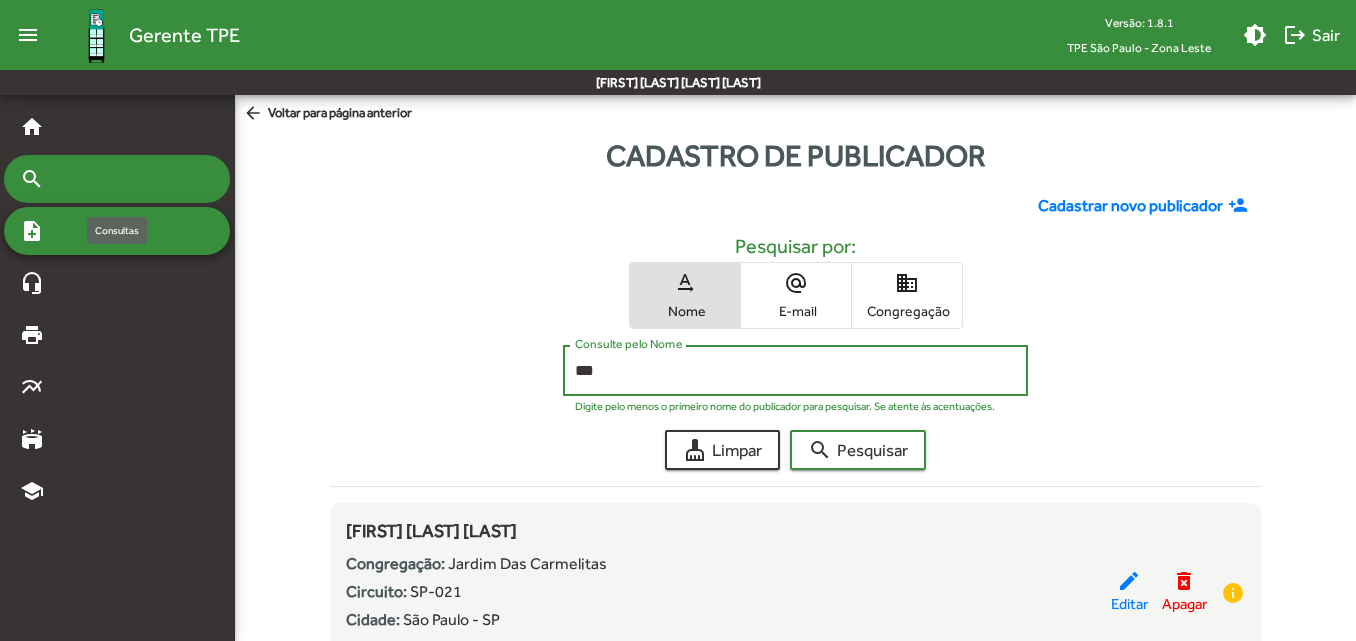 click on "search" at bounding box center (117, 179) 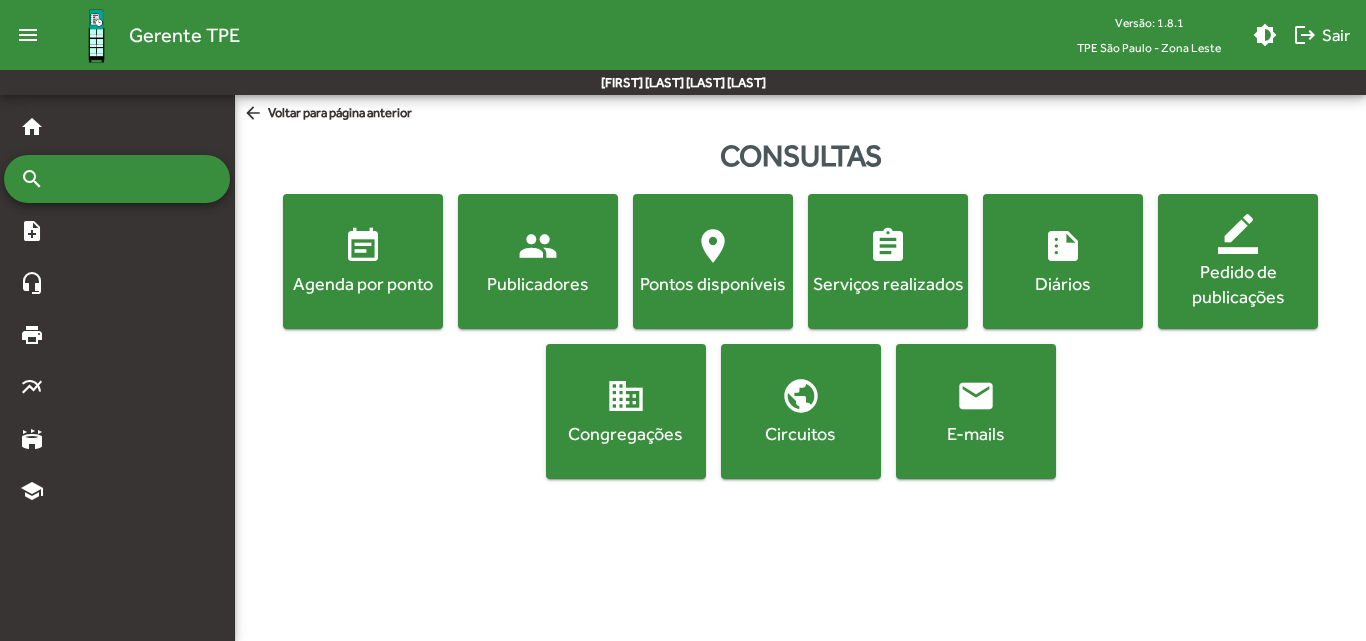 click on "Agenda por ponto" 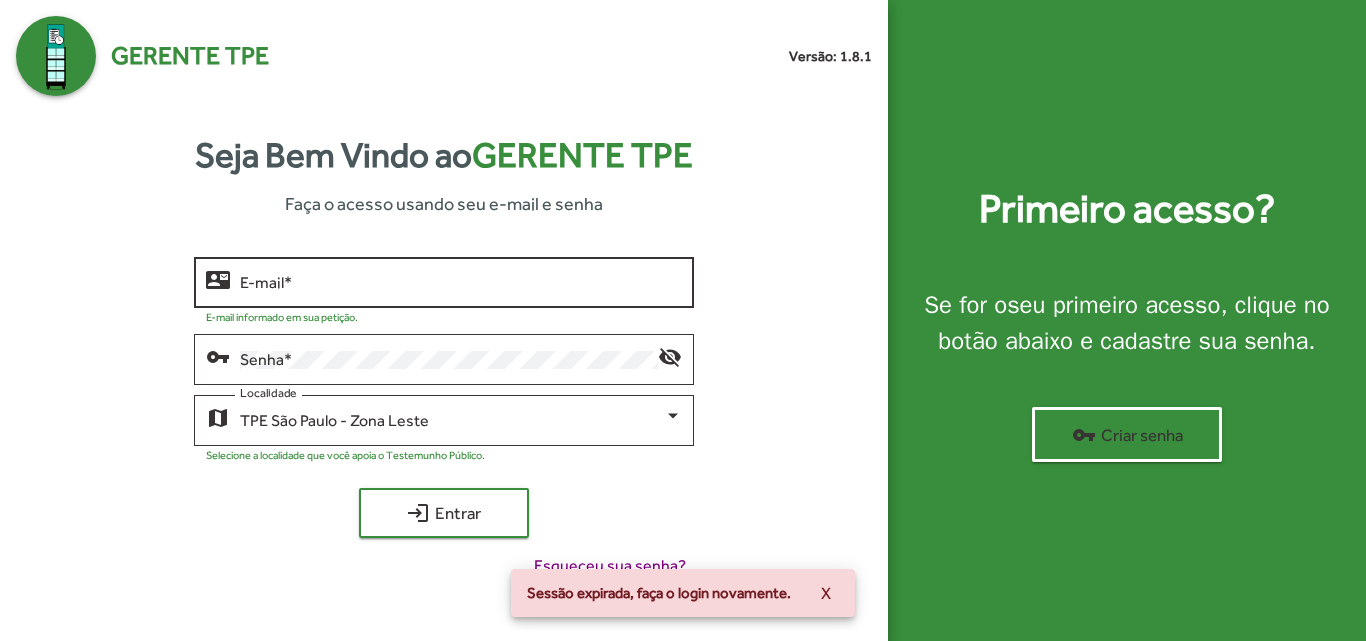 click on "E-mail   *" at bounding box center [460, 283] 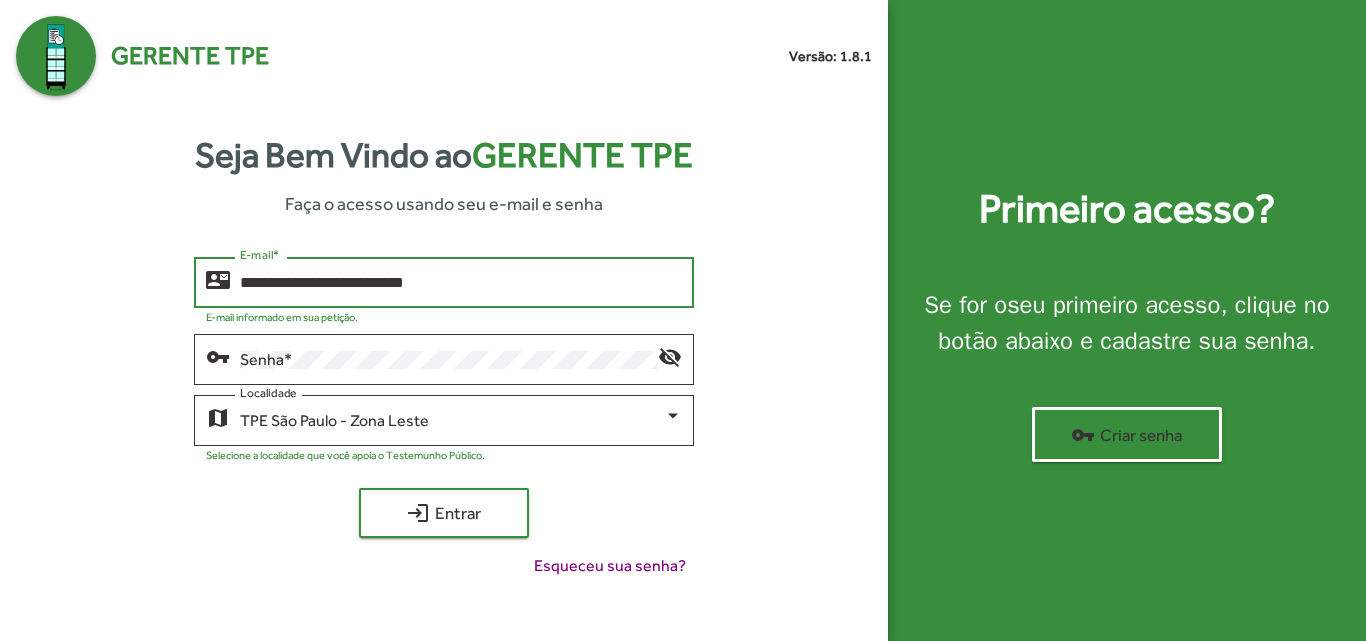 type on "**********" 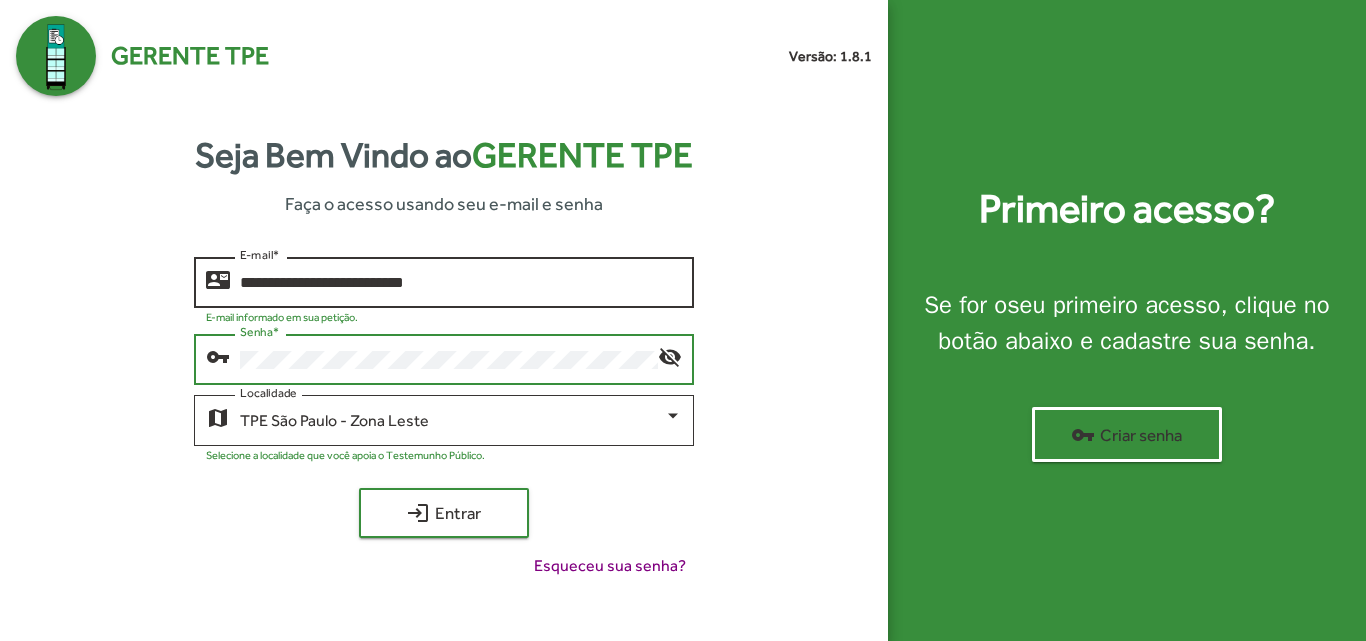 click on "login  Entrar" 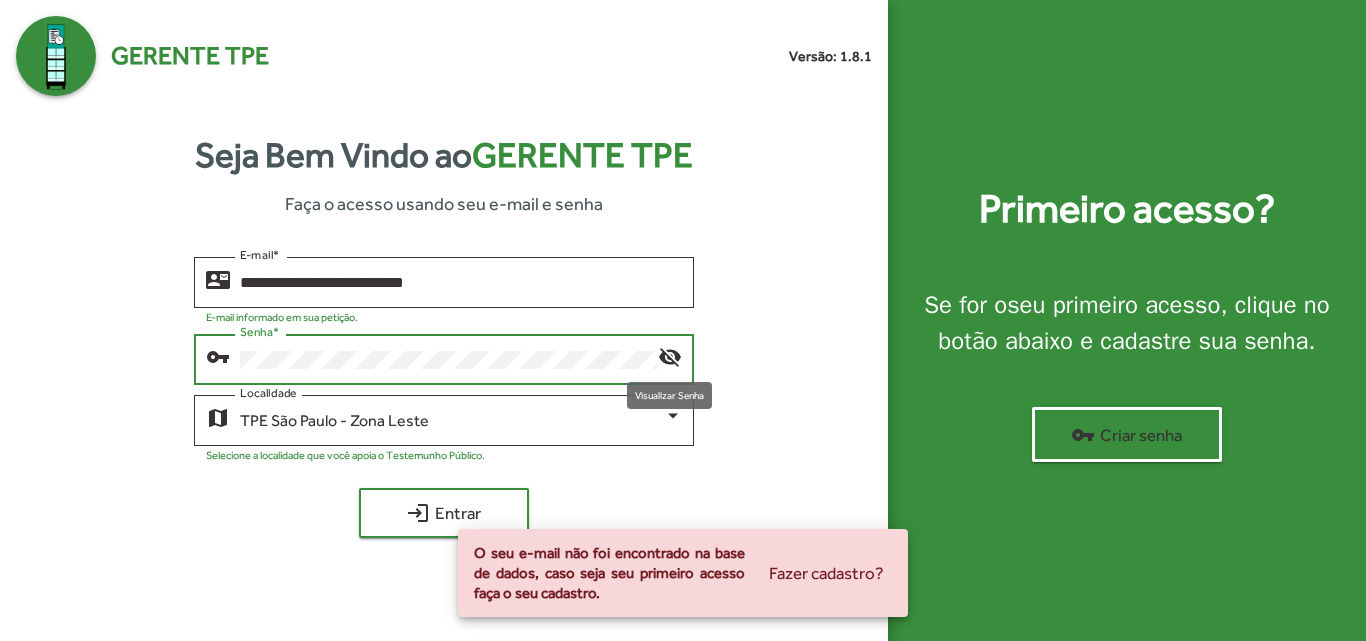 click on "visibility_off" 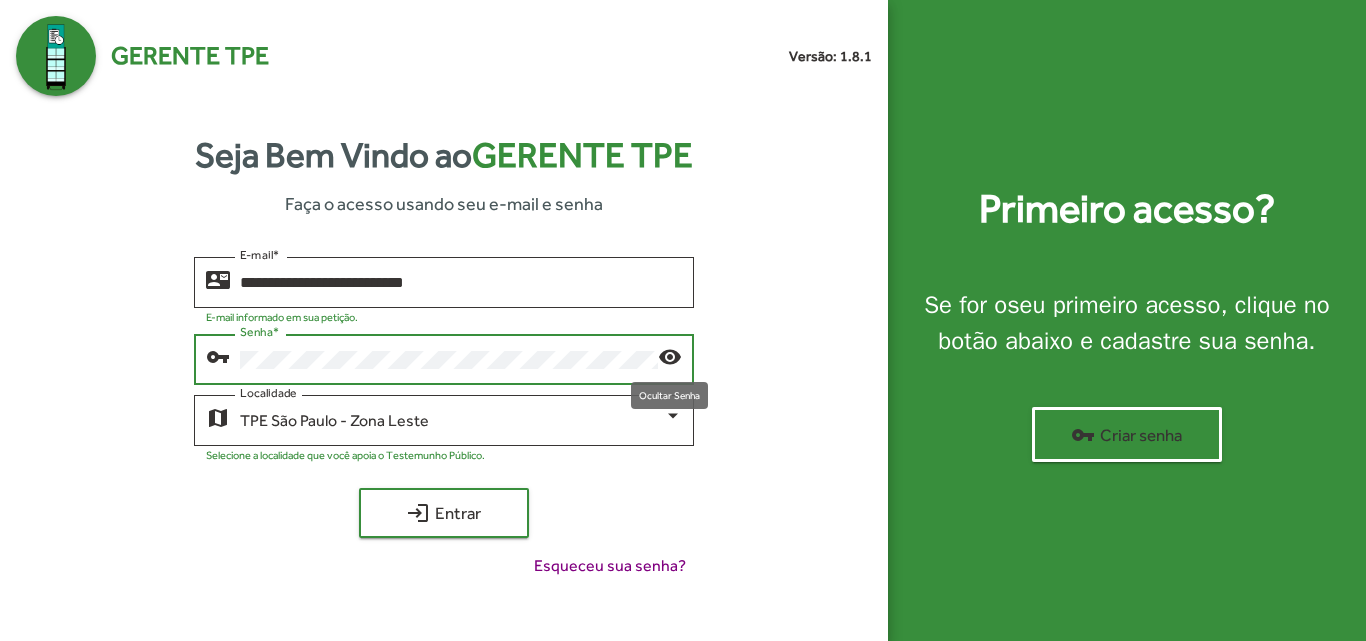click on "login  Entrar" 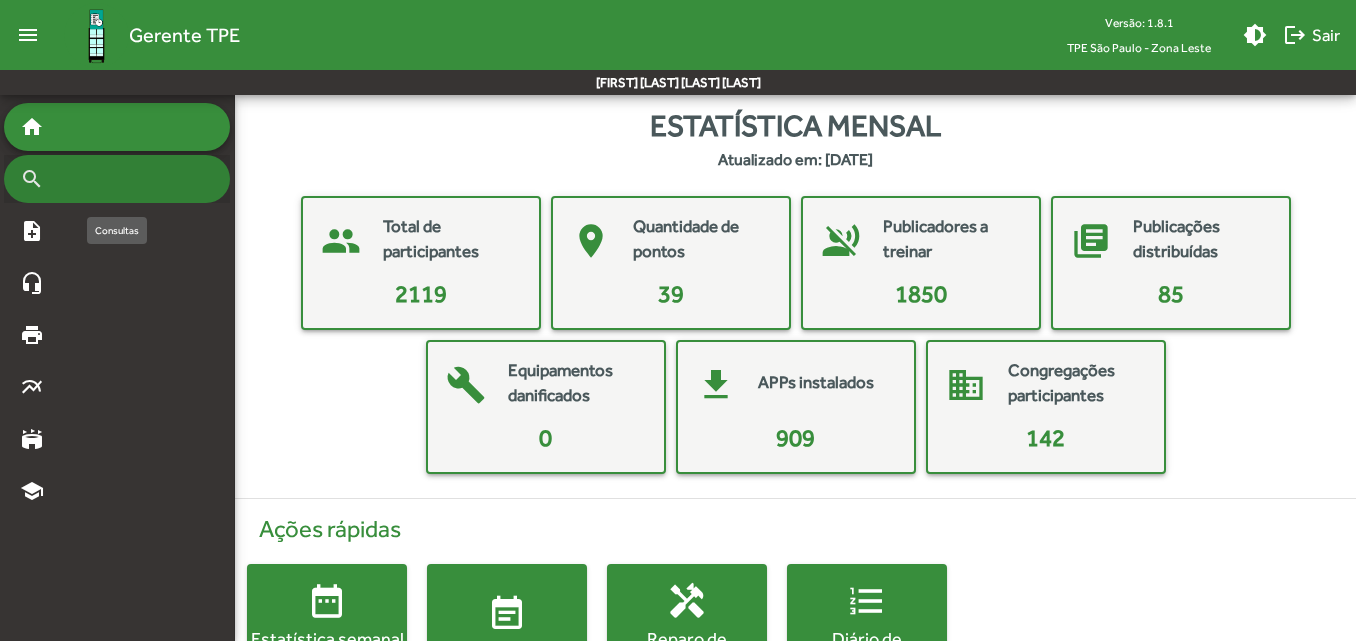 click on "search" at bounding box center (117, 179) 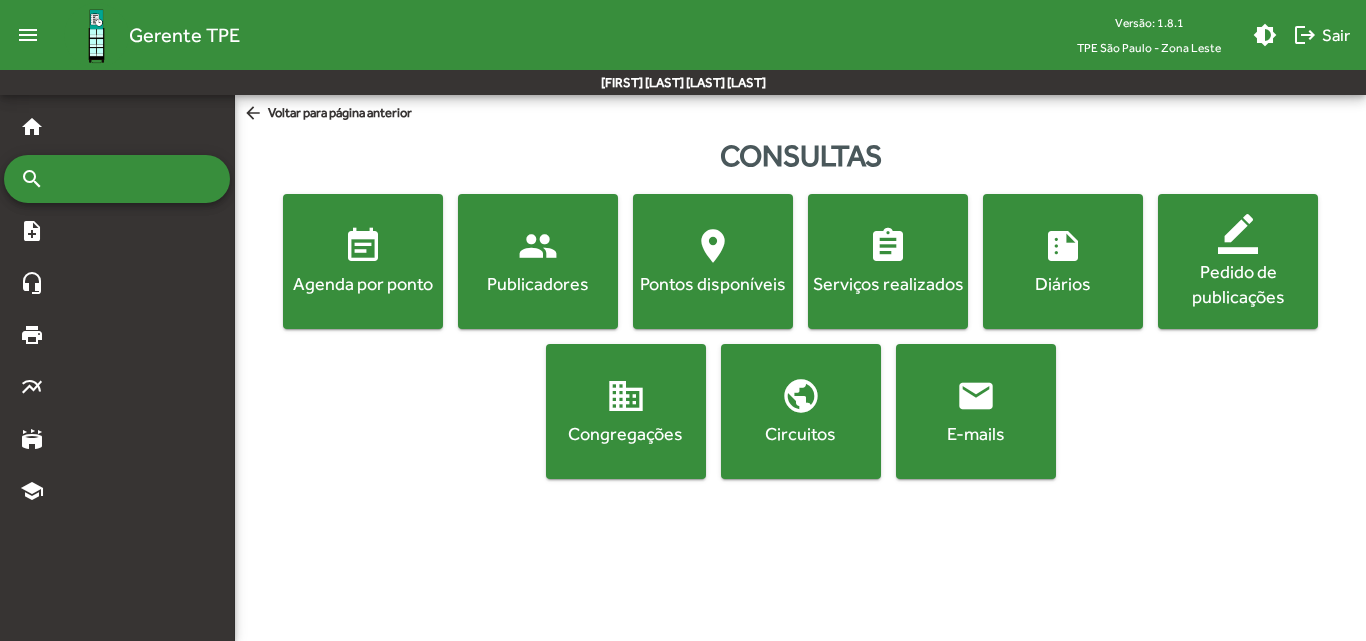 click on "event_note  Agenda por ponto" 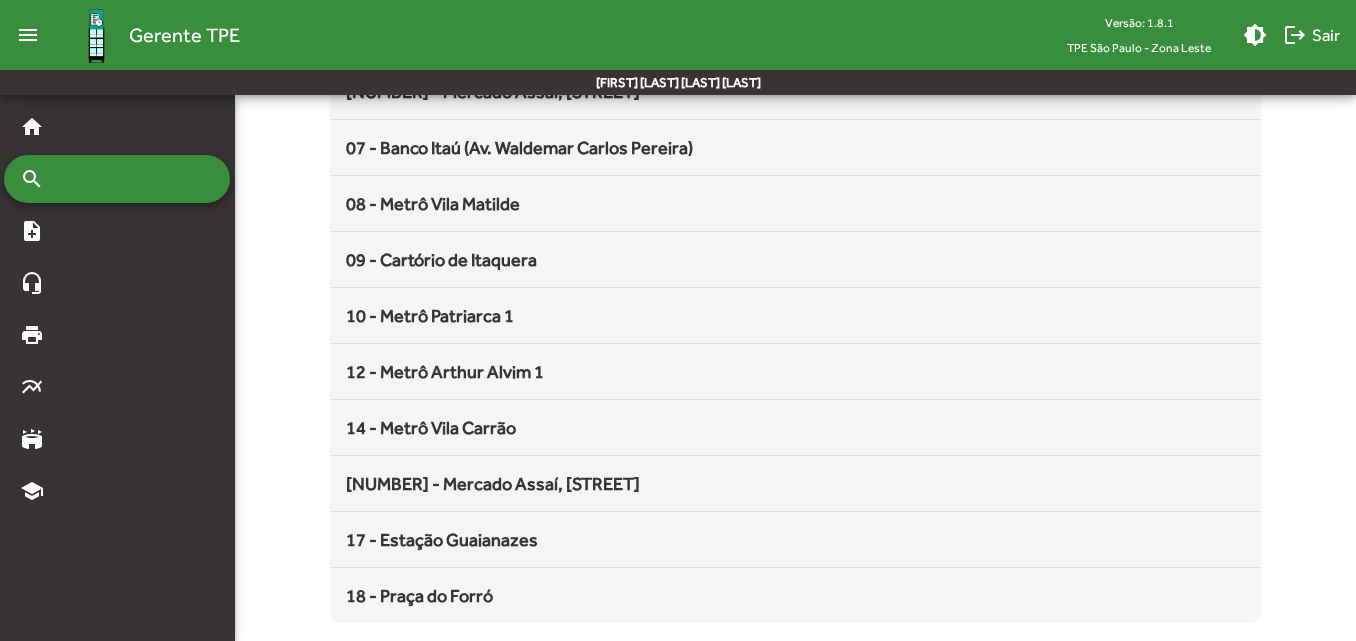 scroll, scrollTop: 526, scrollLeft: 0, axis: vertical 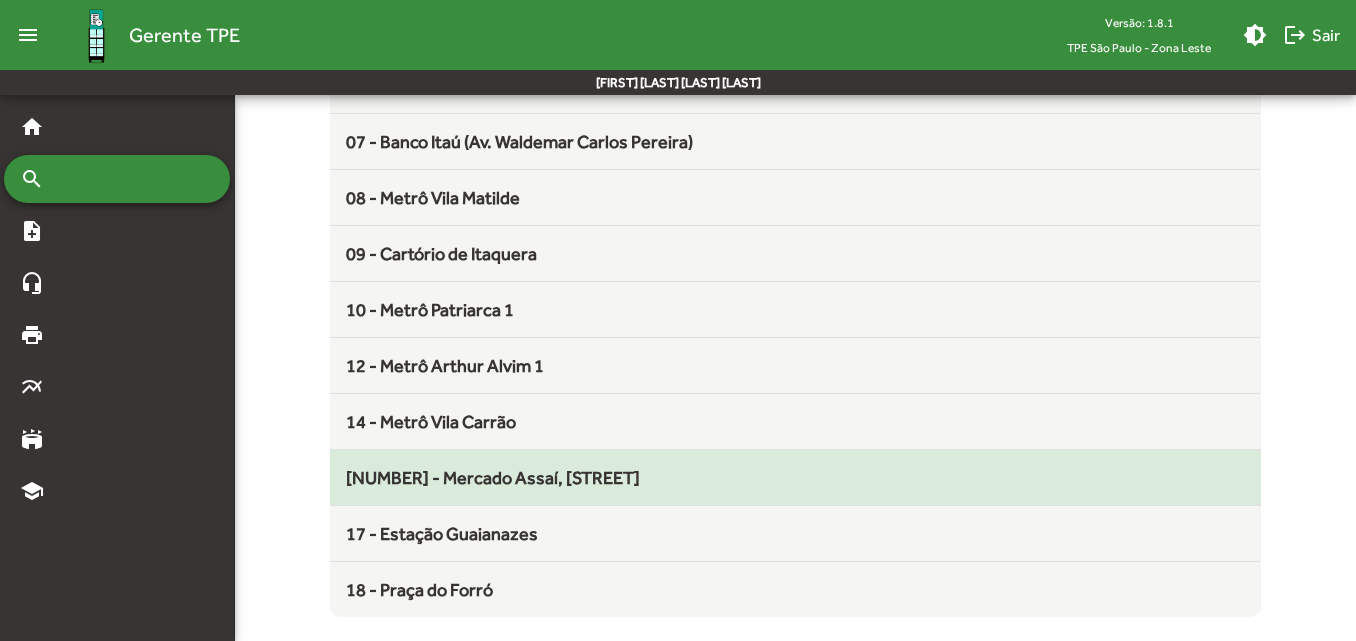 click on "[NUMBER] - Mercado Assaí, [STREET]" 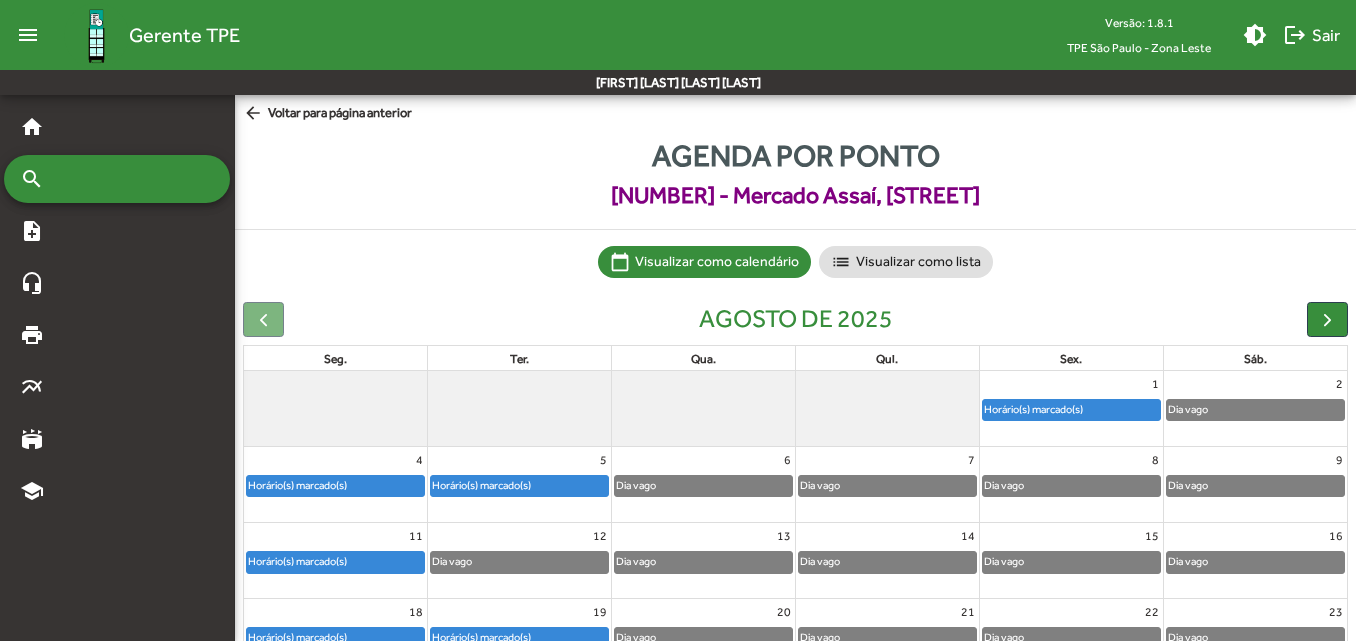 click on "Horário(s) marcado(s)" 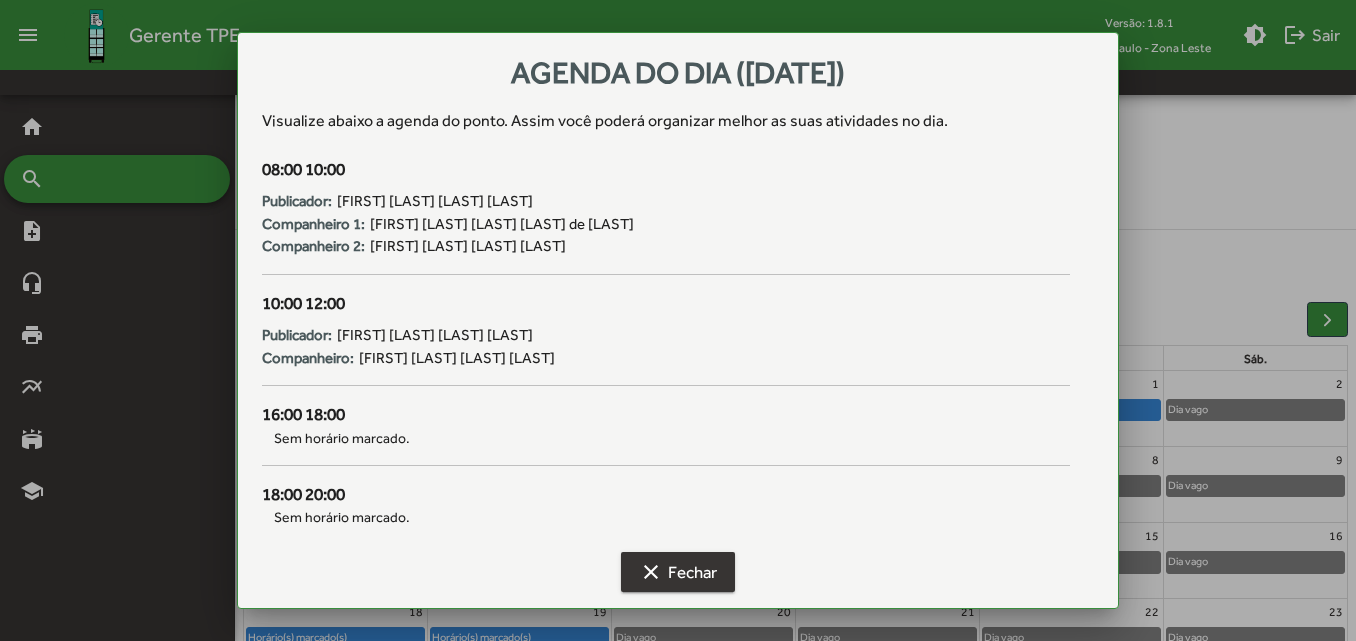 click on "clear  Fechar" at bounding box center [678, 572] 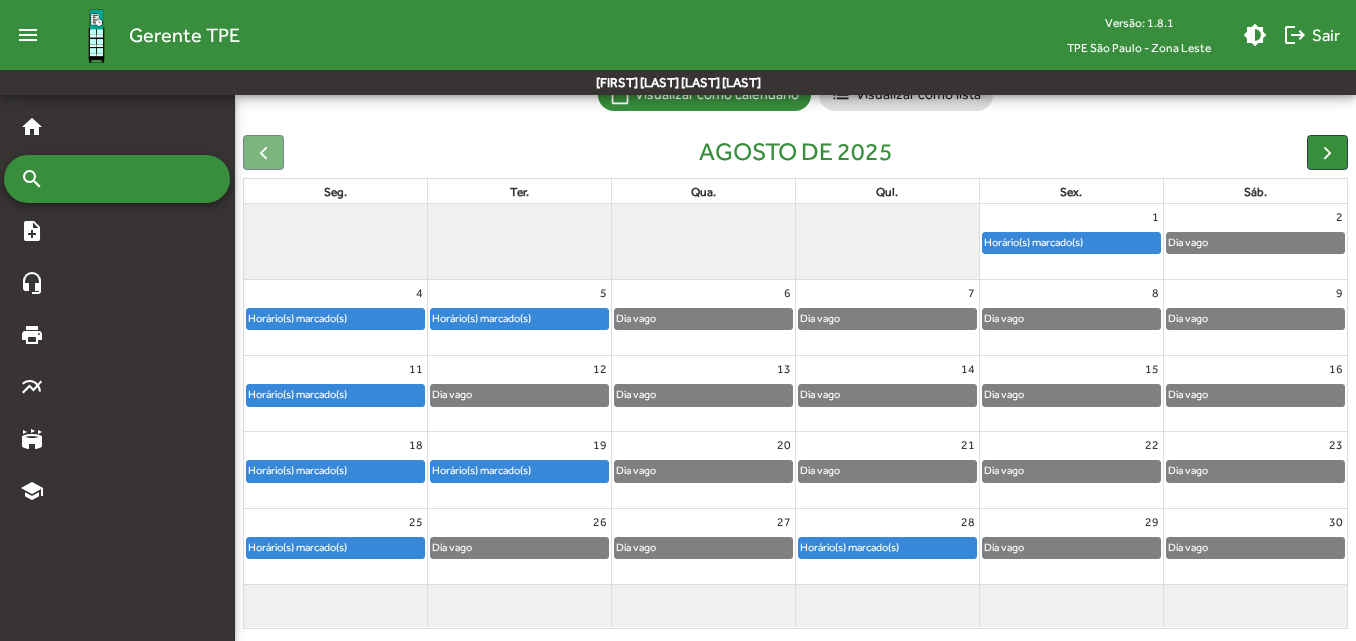 scroll, scrollTop: 187, scrollLeft: 0, axis: vertical 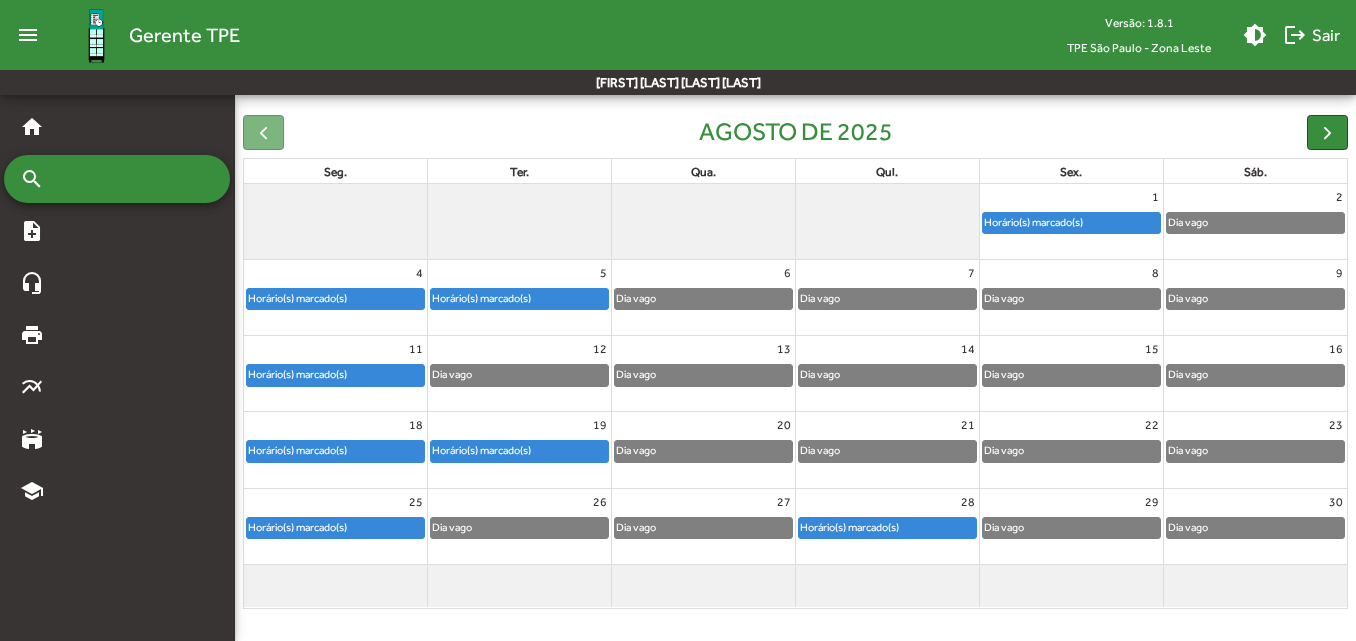 click on "Horário(s) marcado(s)" 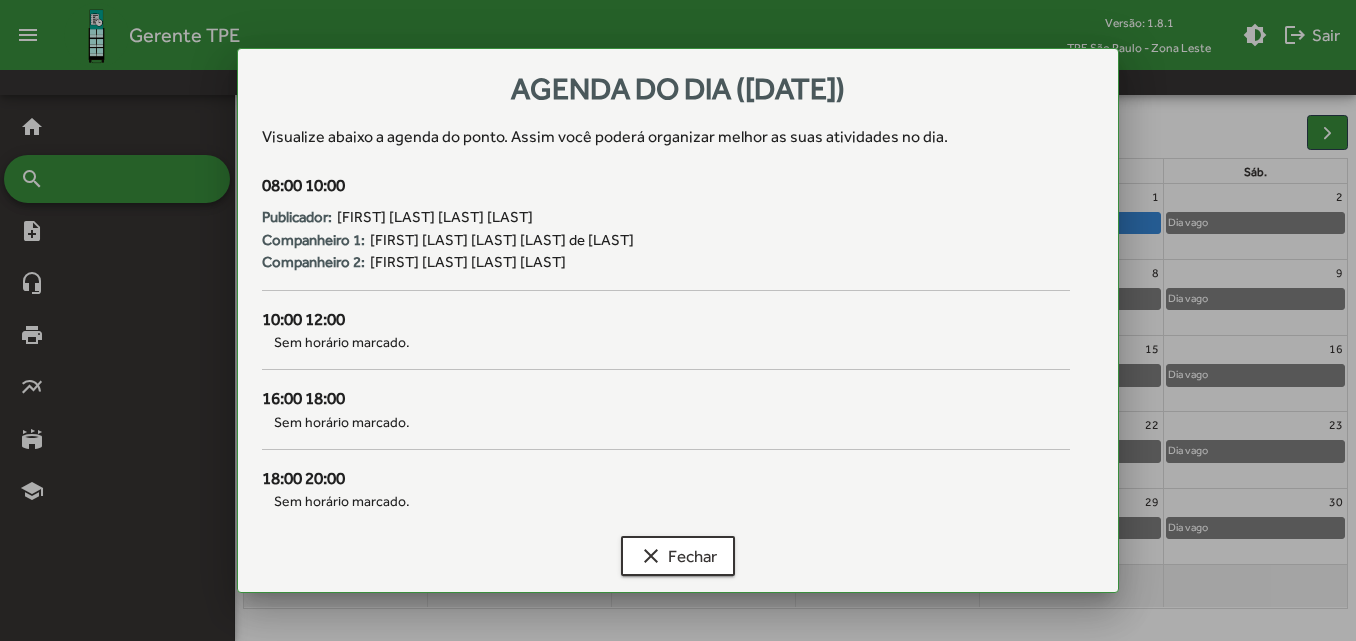 scroll, scrollTop: 0, scrollLeft: 0, axis: both 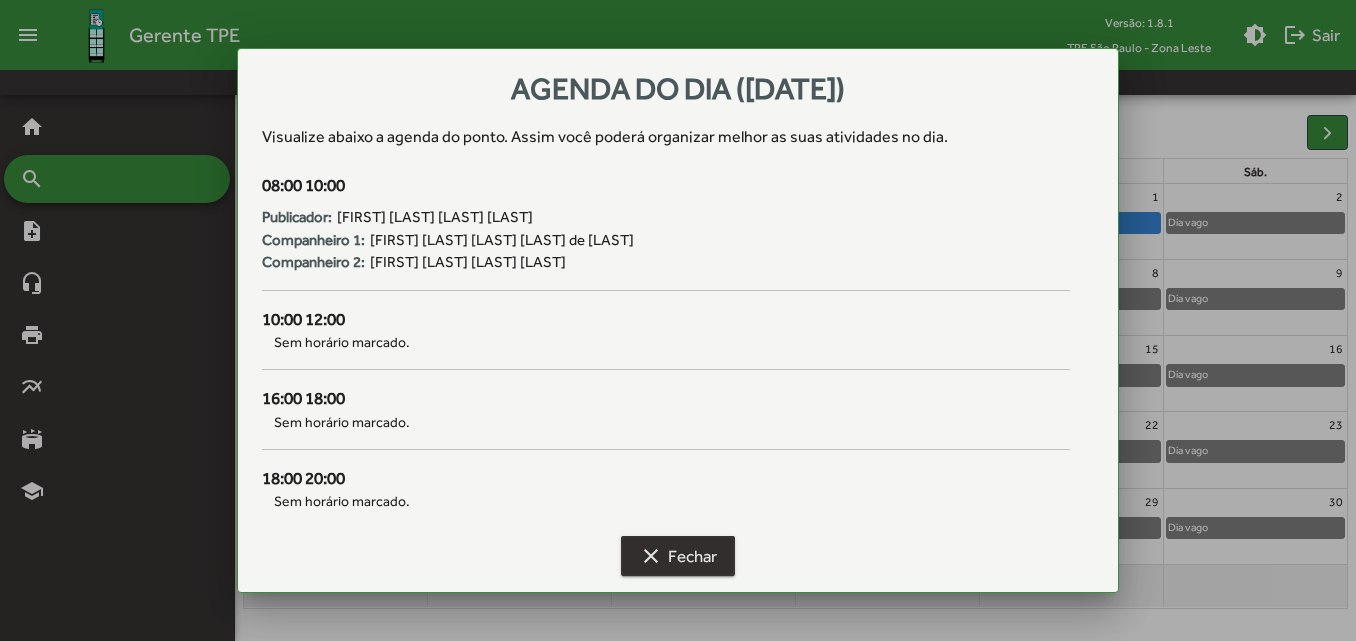 click on "clear  Fechar" at bounding box center [678, 556] 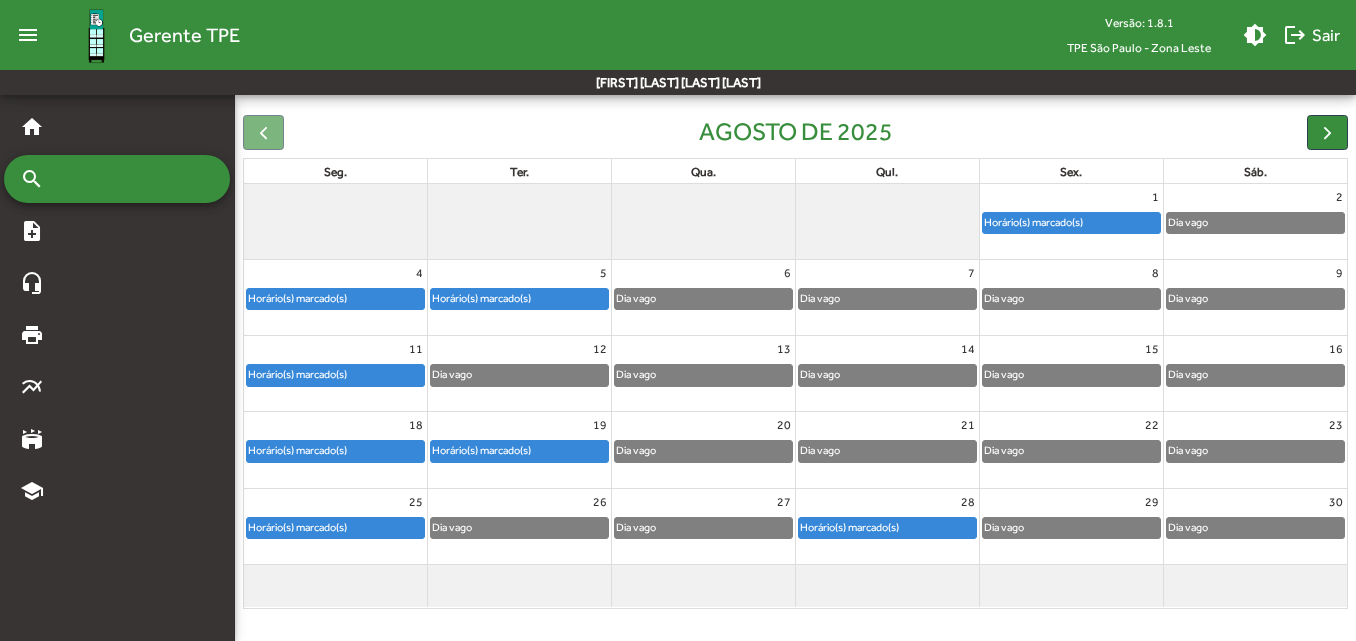 scroll, scrollTop: 0, scrollLeft: 0, axis: both 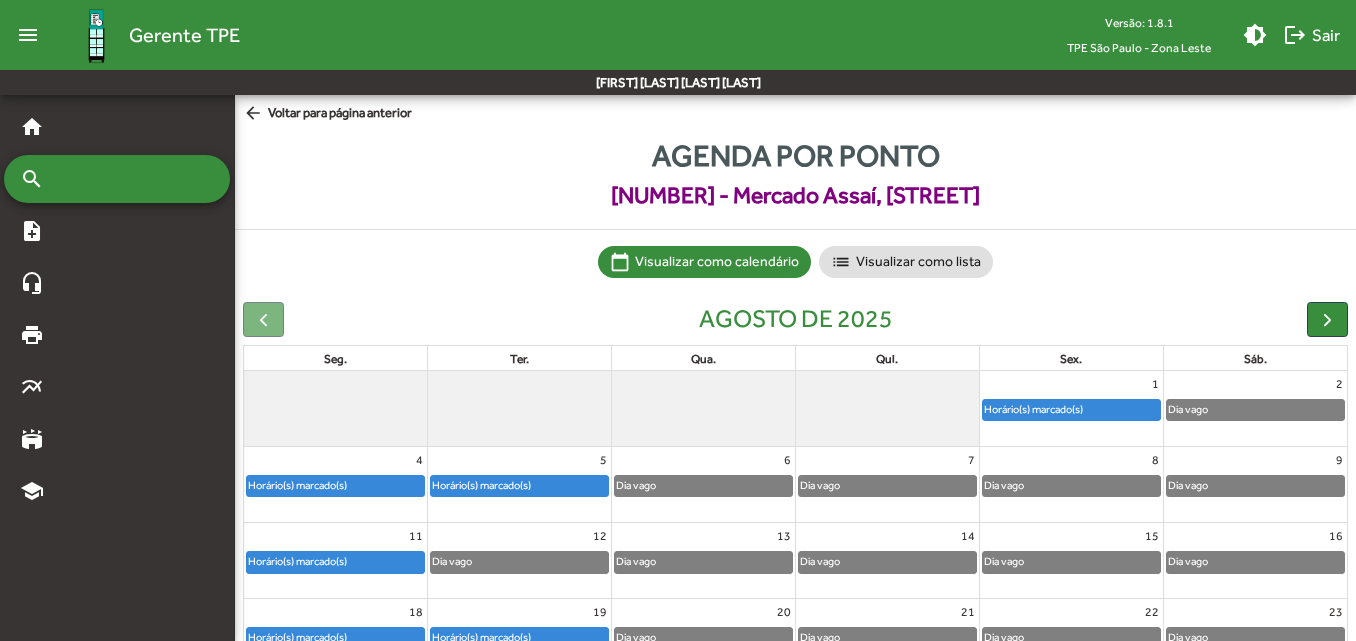 click on "arrow_back  Voltar para página anterior" 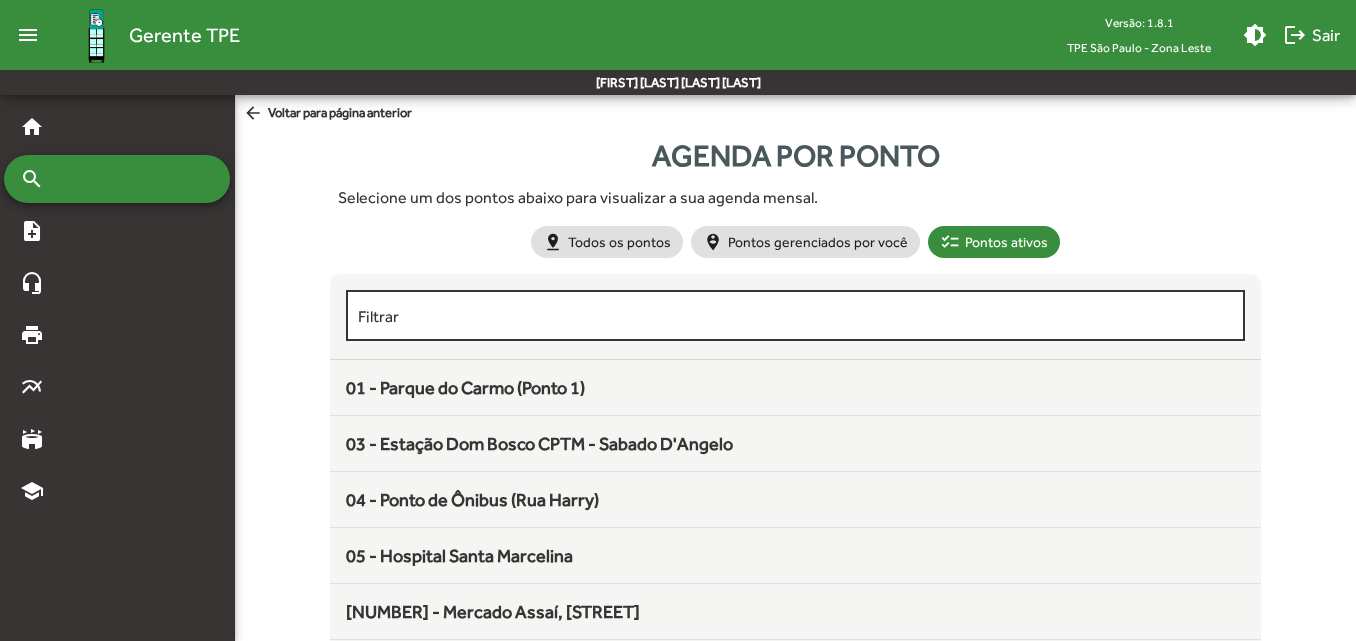 click on "Filtrar" 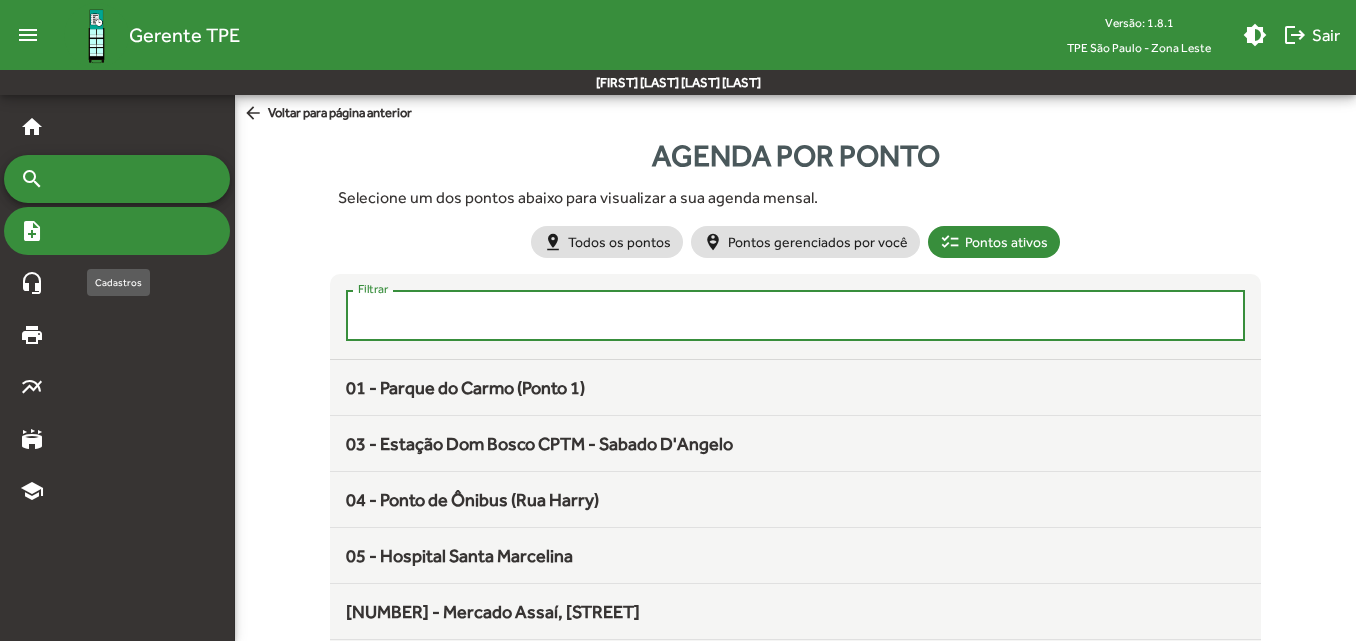 click on "note_add" at bounding box center (117, 231) 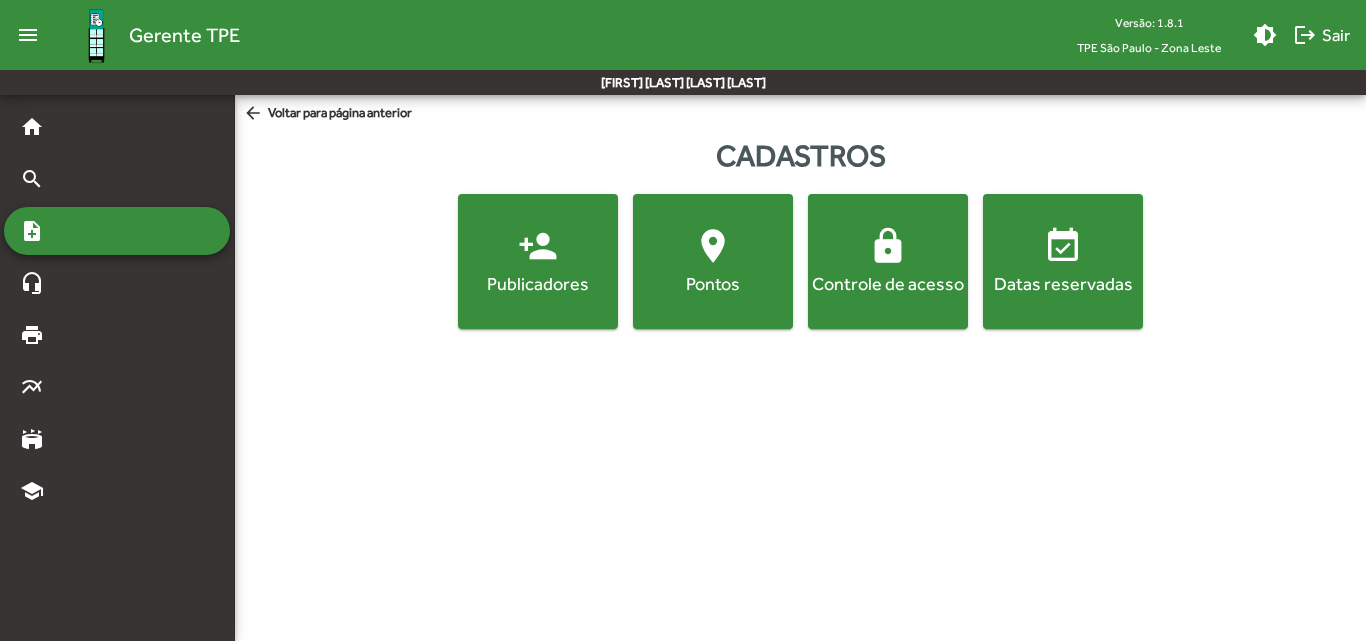 click on "person_add  Publicadores" 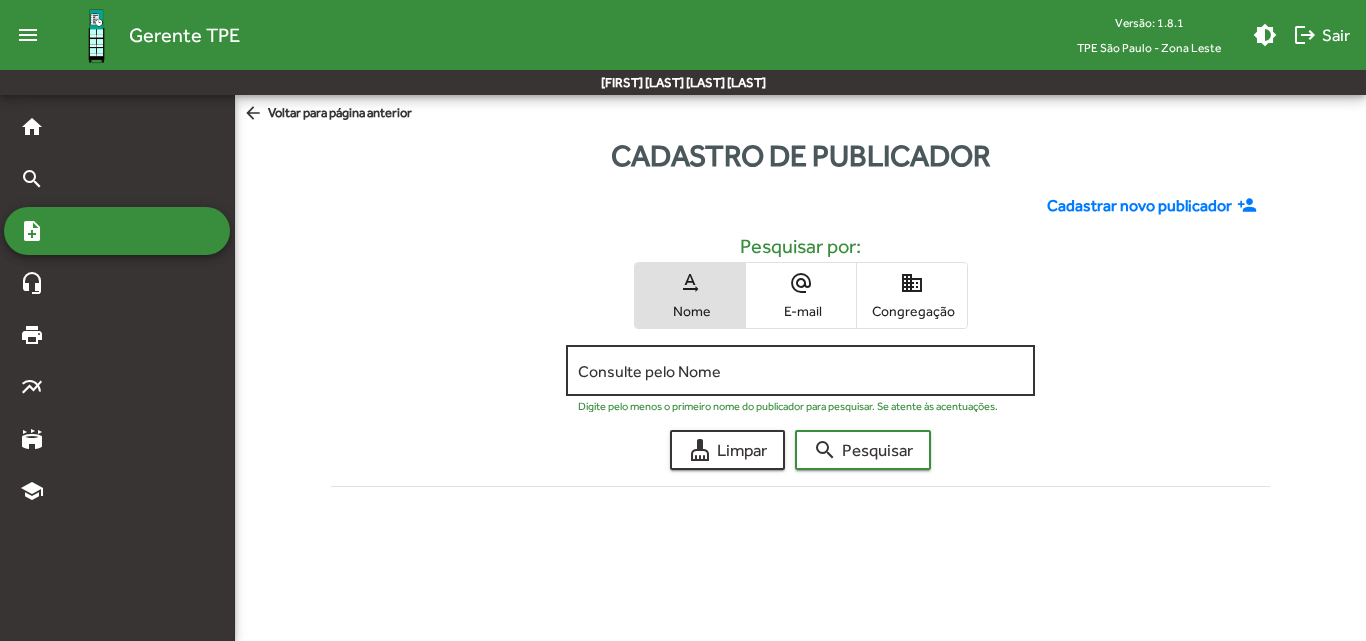 click on "Consulte pelo Nome" at bounding box center (800, 371) 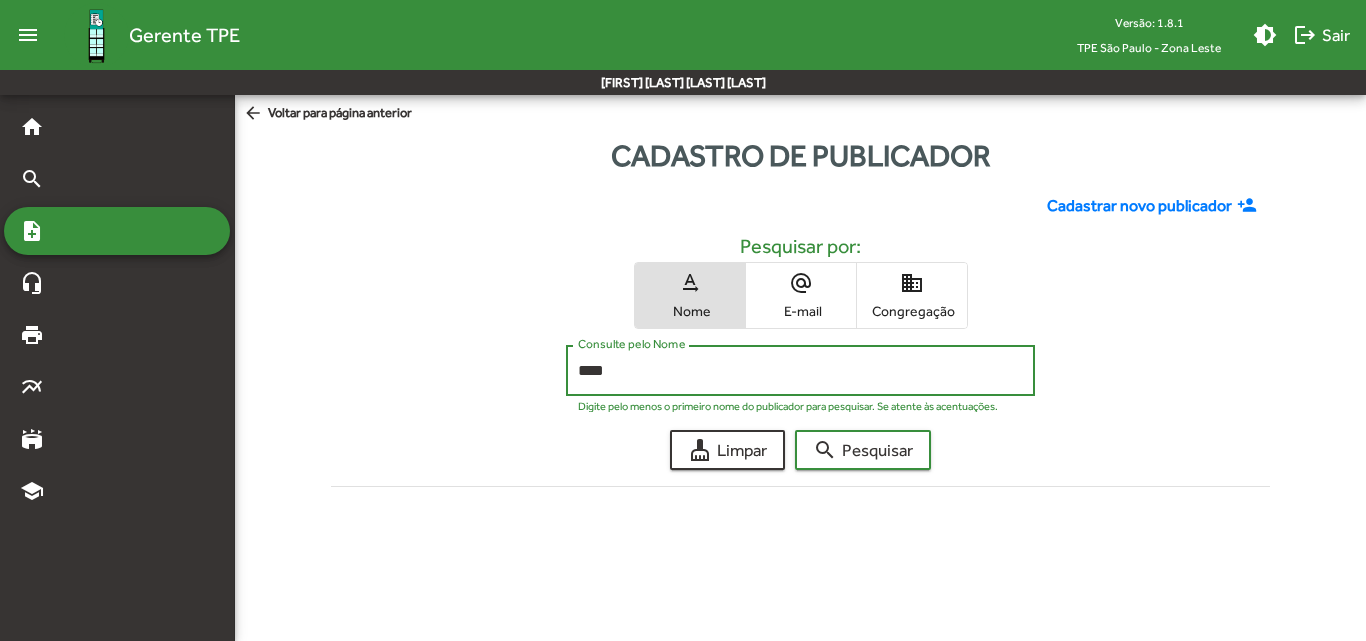 click on "search  Pesquisar" 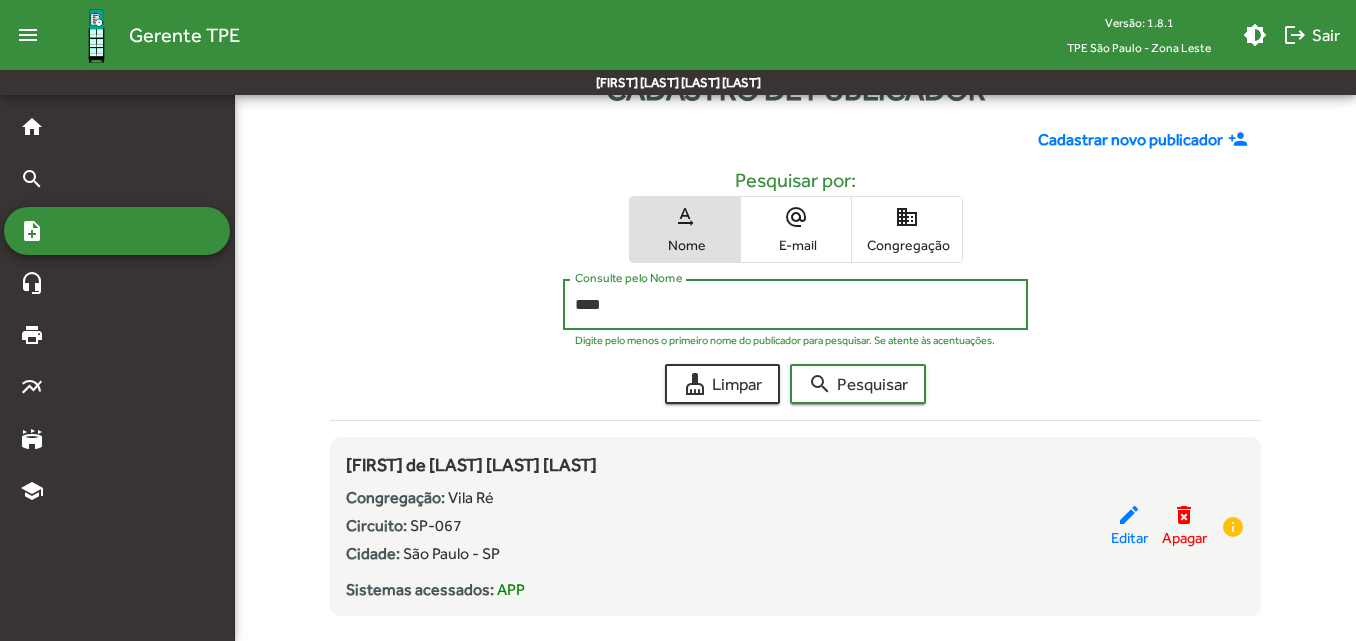 scroll, scrollTop: 105, scrollLeft: 0, axis: vertical 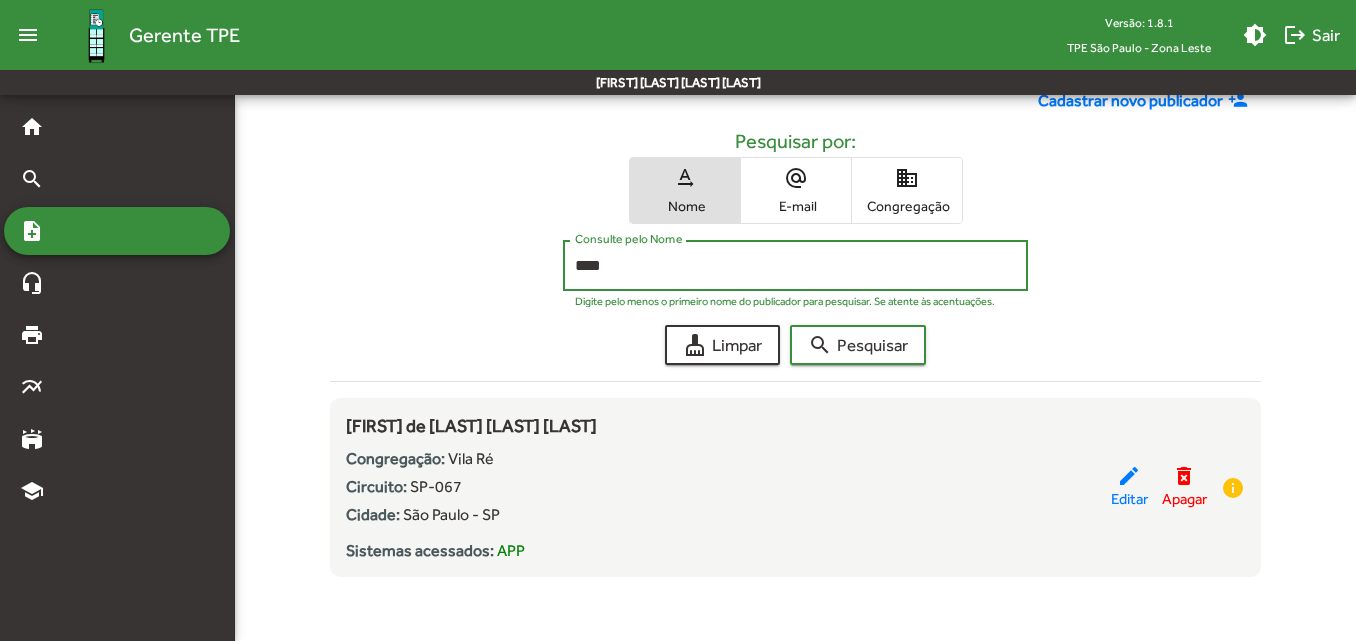 drag, startPoint x: 629, startPoint y: 264, endPoint x: 514, endPoint y: 259, distance: 115.10864 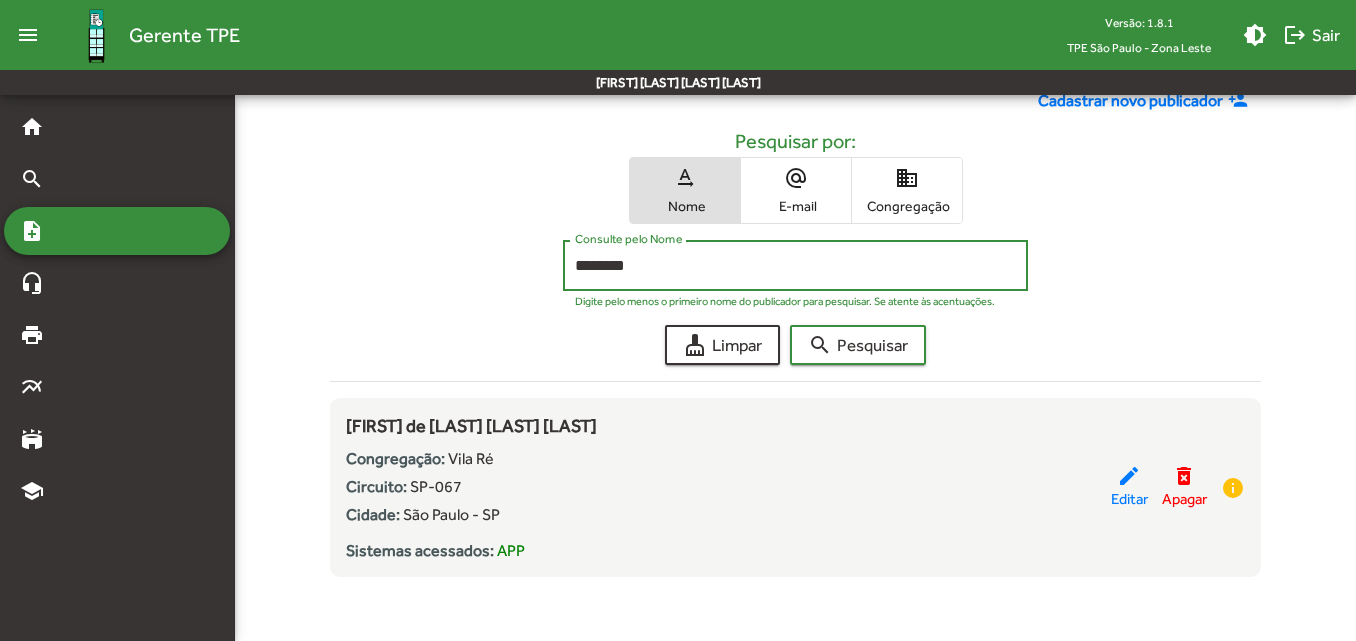 click on "search  Pesquisar" 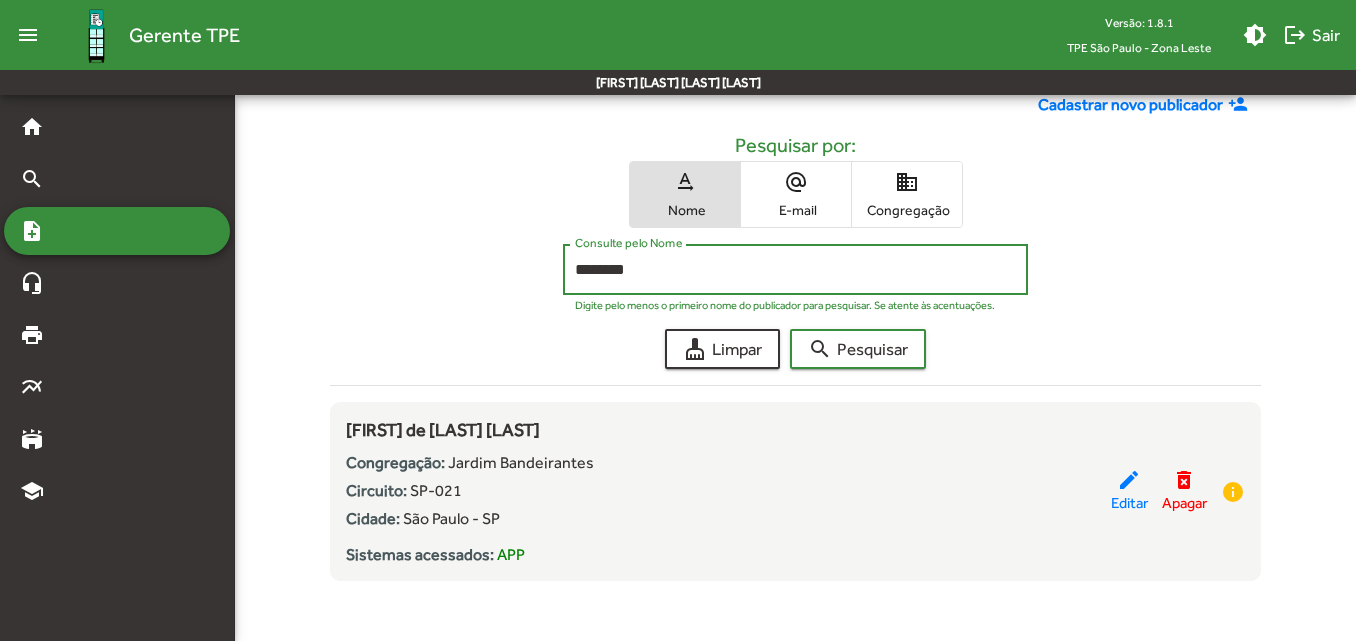 scroll, scrollTop: 105, scrollLeft: 0, axis: vertical 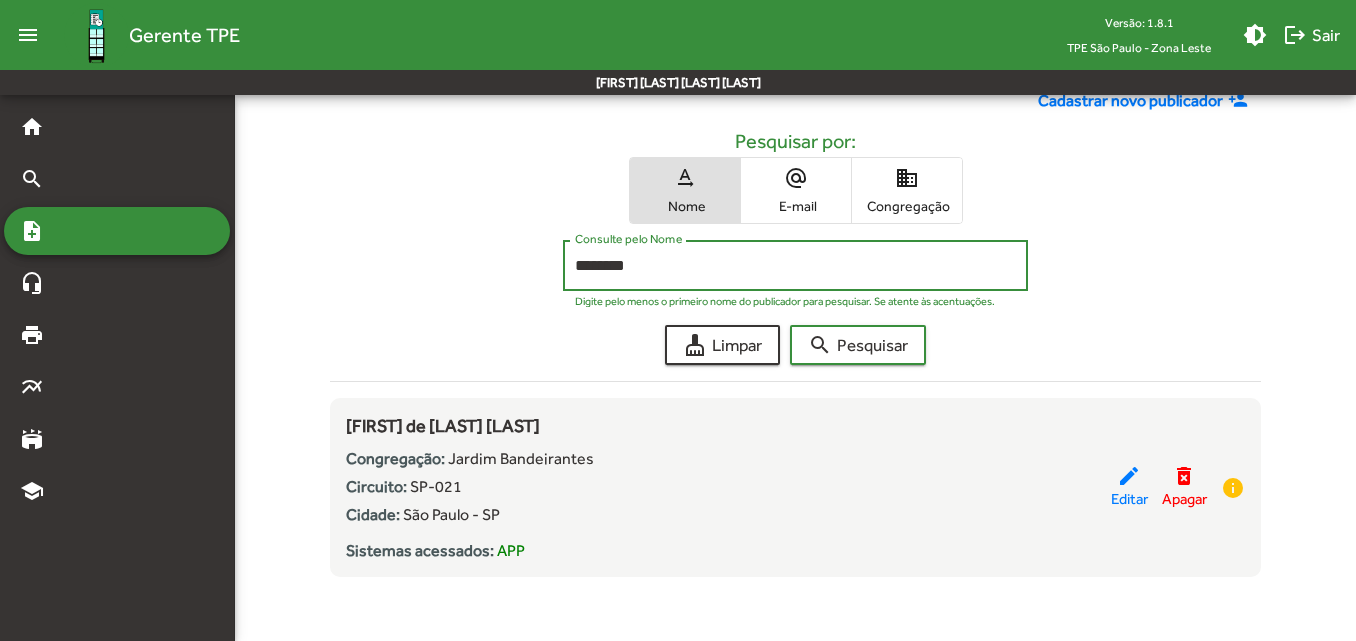drag, startPoint x: 657, startPoint y: 269, endPoint x: 529, endPoint y: 272, distance: 128.03516 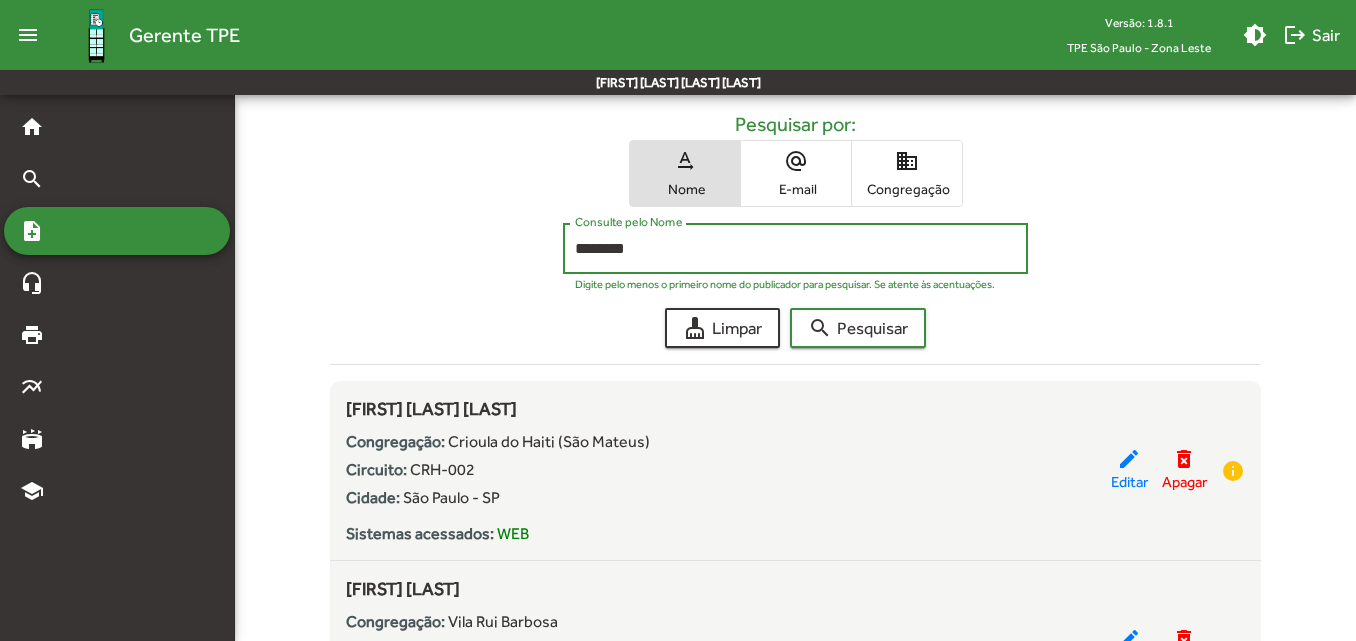 scroll, scrollTop: 100, scrollLeft: 0, axis: vertical 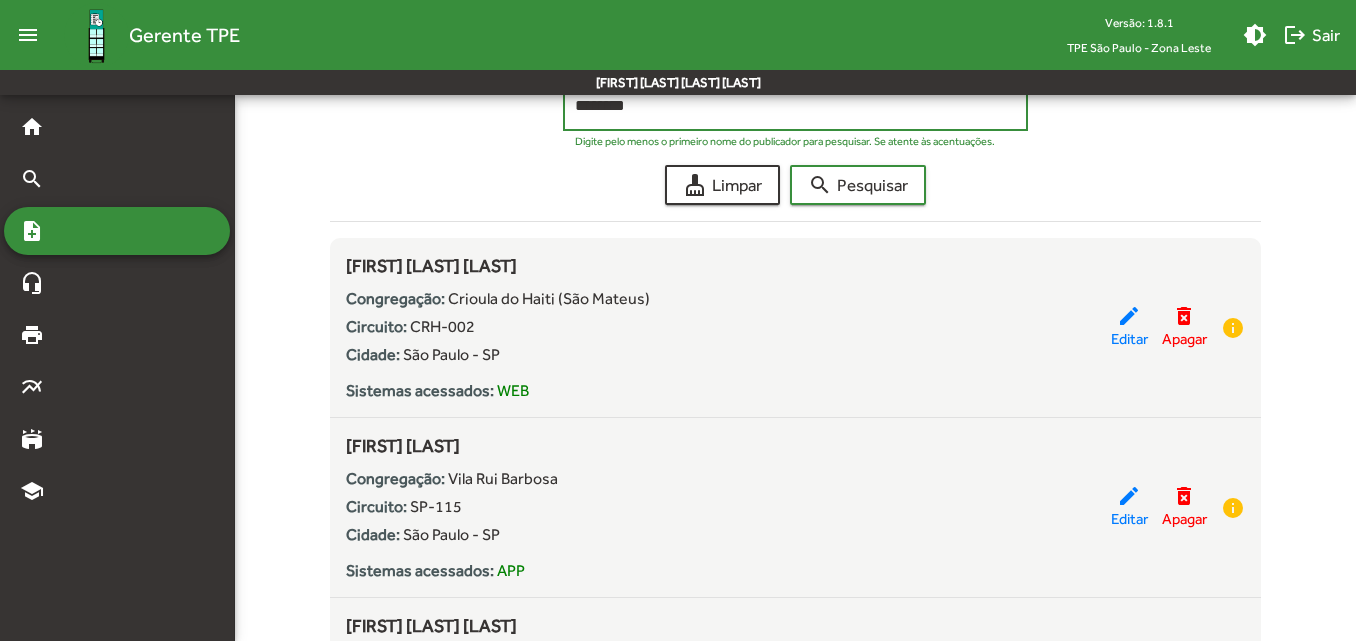click on "********" at bounding box center (795, 106) 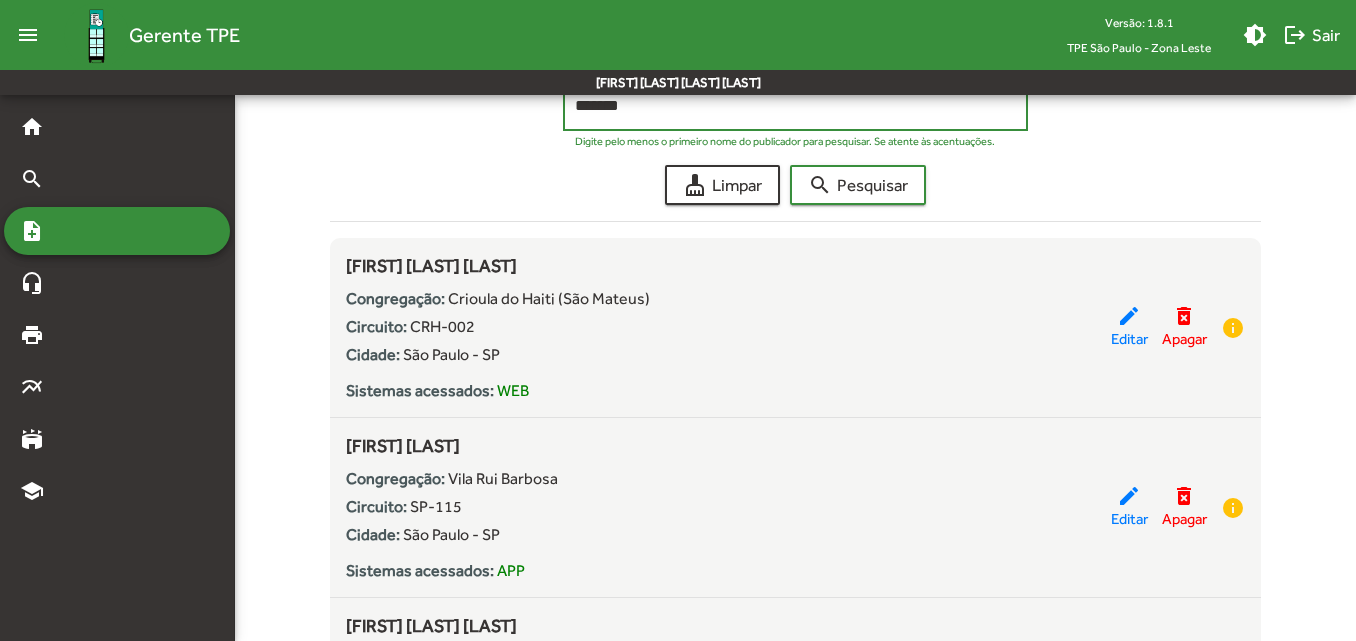click on "search  Pesquisar" 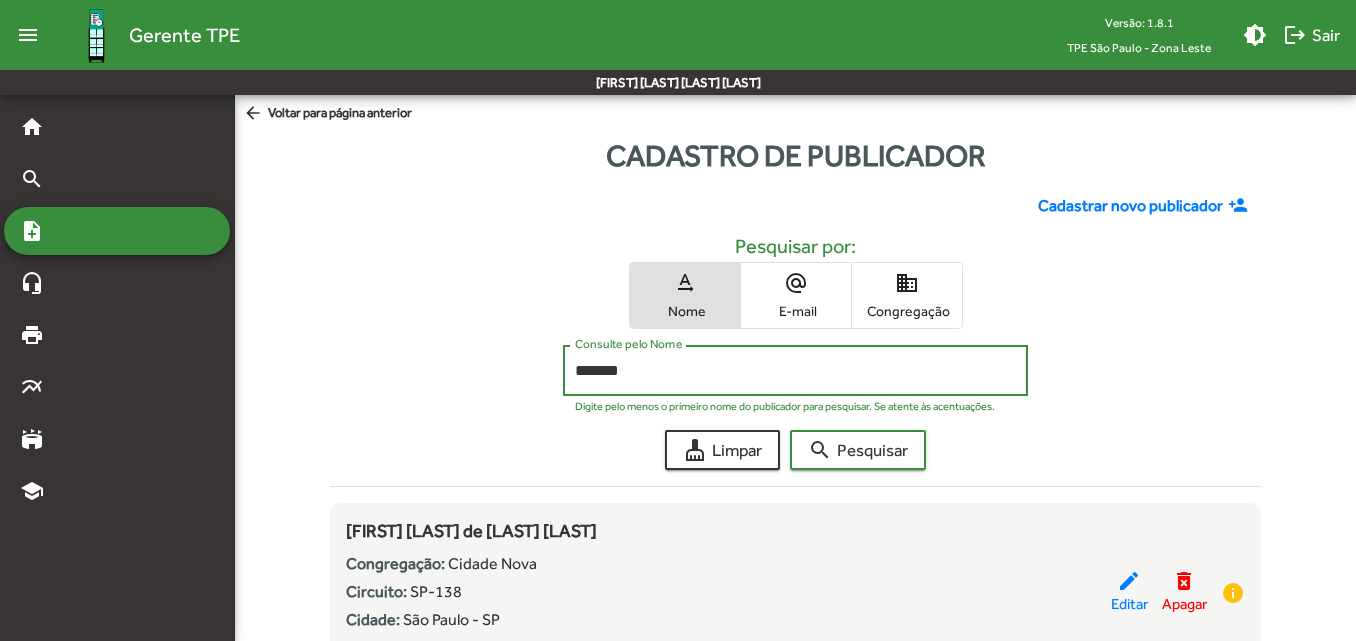 scroll, scrollTop: 100, scrollLeft: 0, axis: vertical 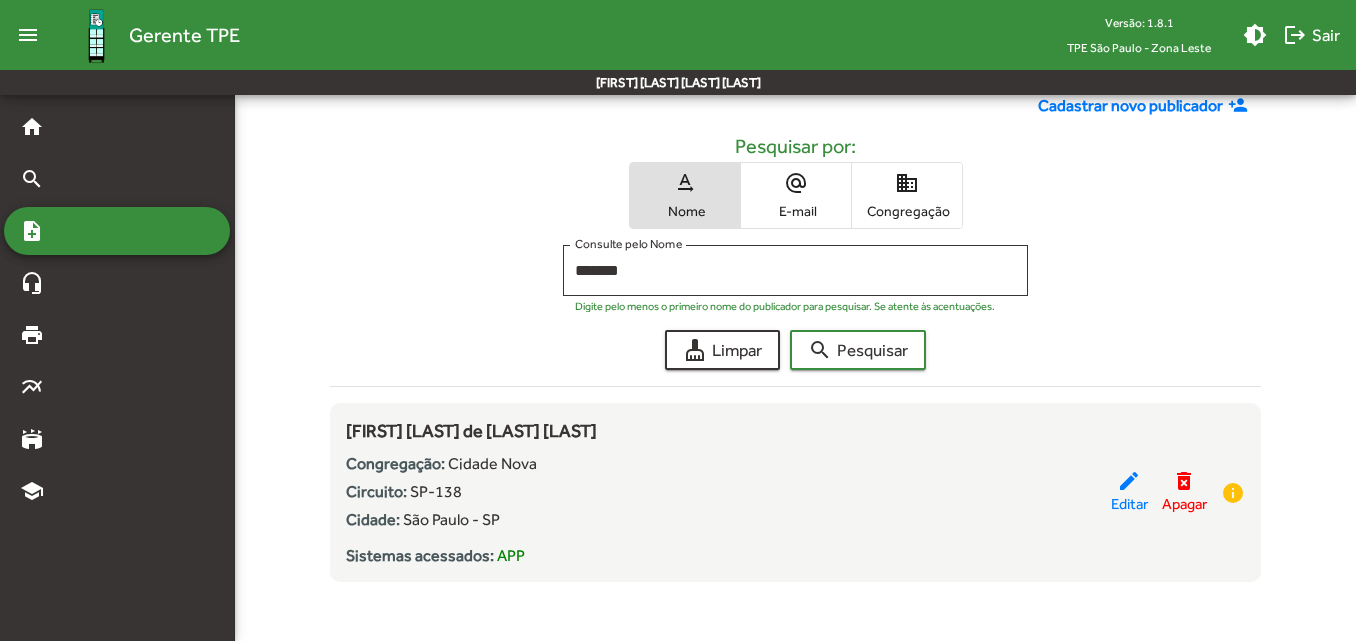 drag, startPoint x: 683, startPoint y: 282, endPoint x: 528, endPoint y: 290, distance: 155.20631 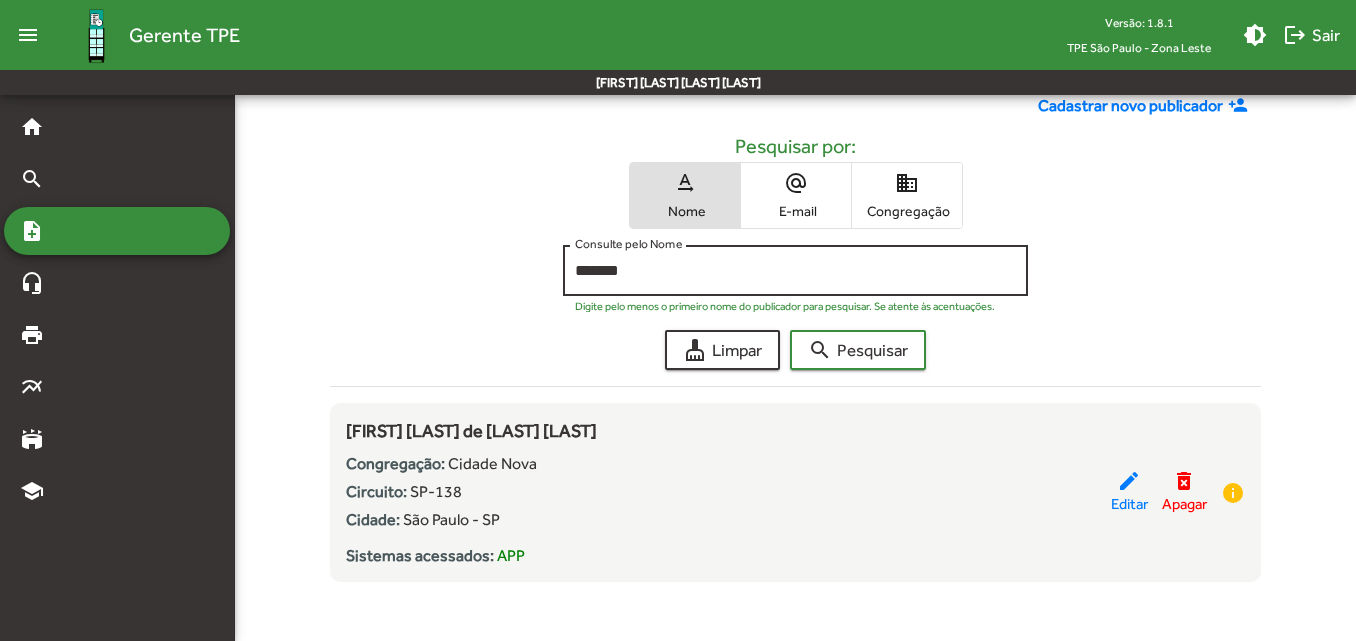 click on "*******" at bounding box center [795, 271] 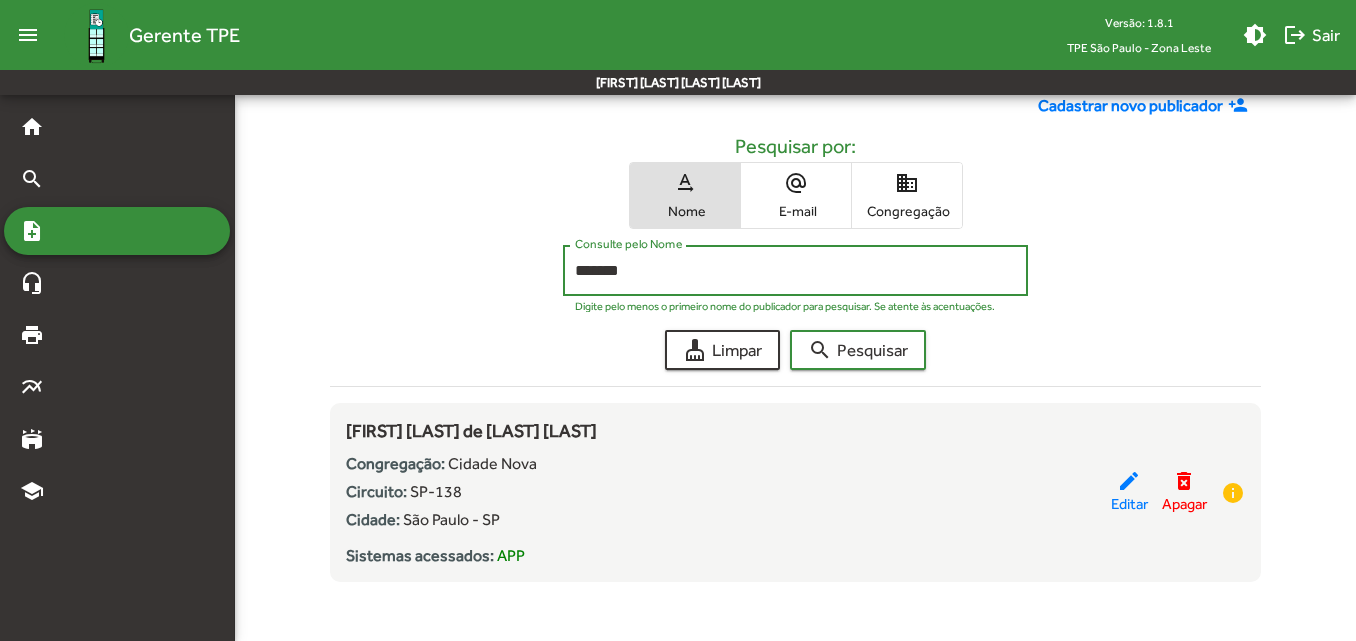 drag, startPoint x: 644, startPoint y: 272, endPoint x: 542, endPoint y: 283, distance: 102.59142 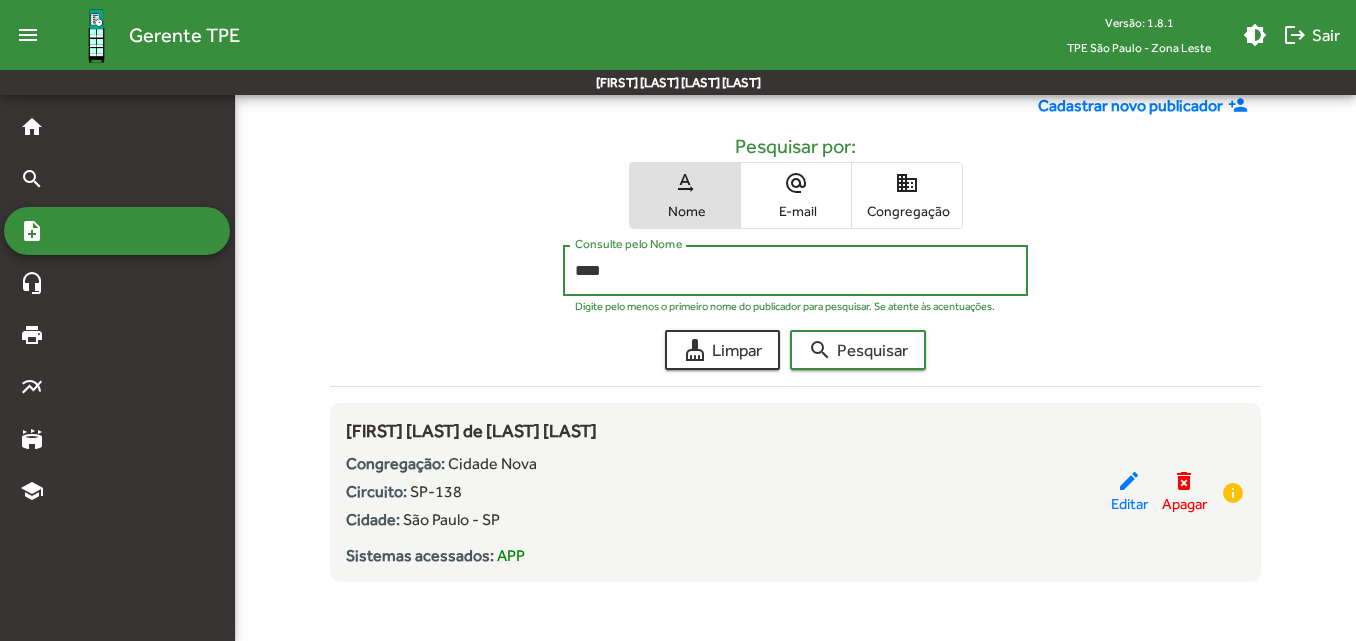 click on "search  Pesquisar" 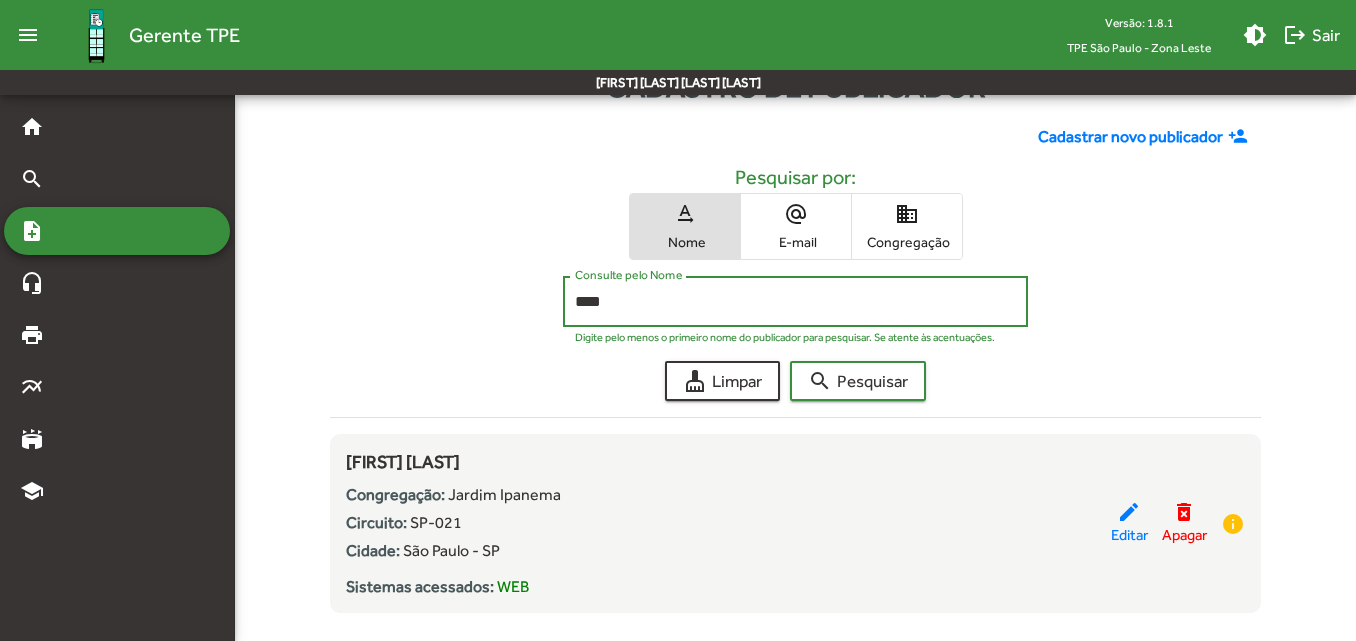 scroll, scrollTop: 100, scrollLeft: 0, axis: vertical 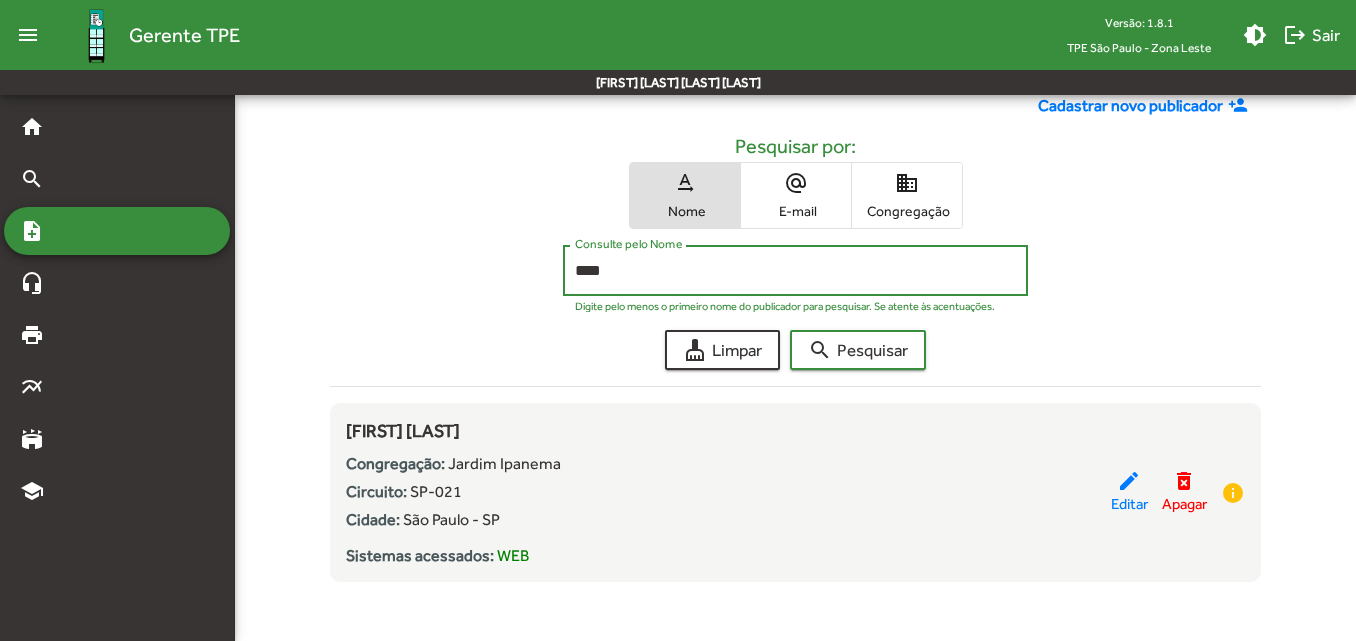 drag, startPoint x: 652, startPoint y: 262, endPoint x: 537, endPoint y: 274, distance: 115.62439 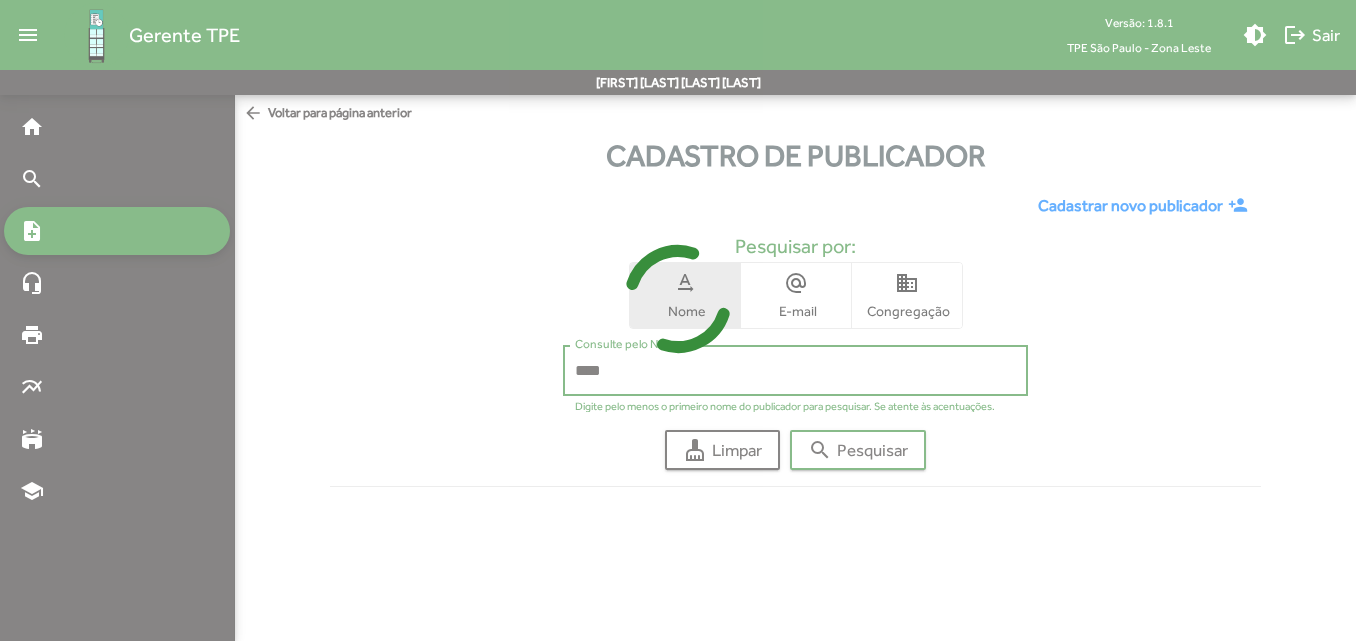 scroll, scrollTop: 0, scrollLeft: 0, axis: both 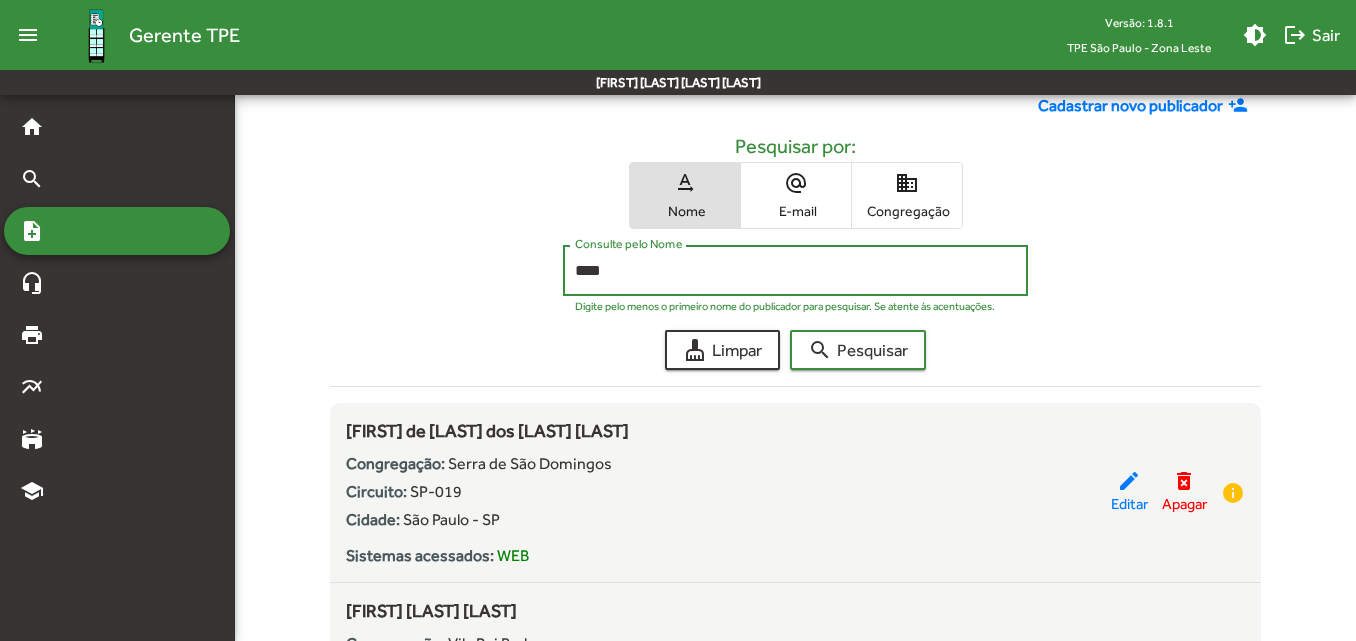 drag, startPoint x: 712, startPoint y: 271, endPoint x: 514, endPoint y: 282, distance: 198.30531 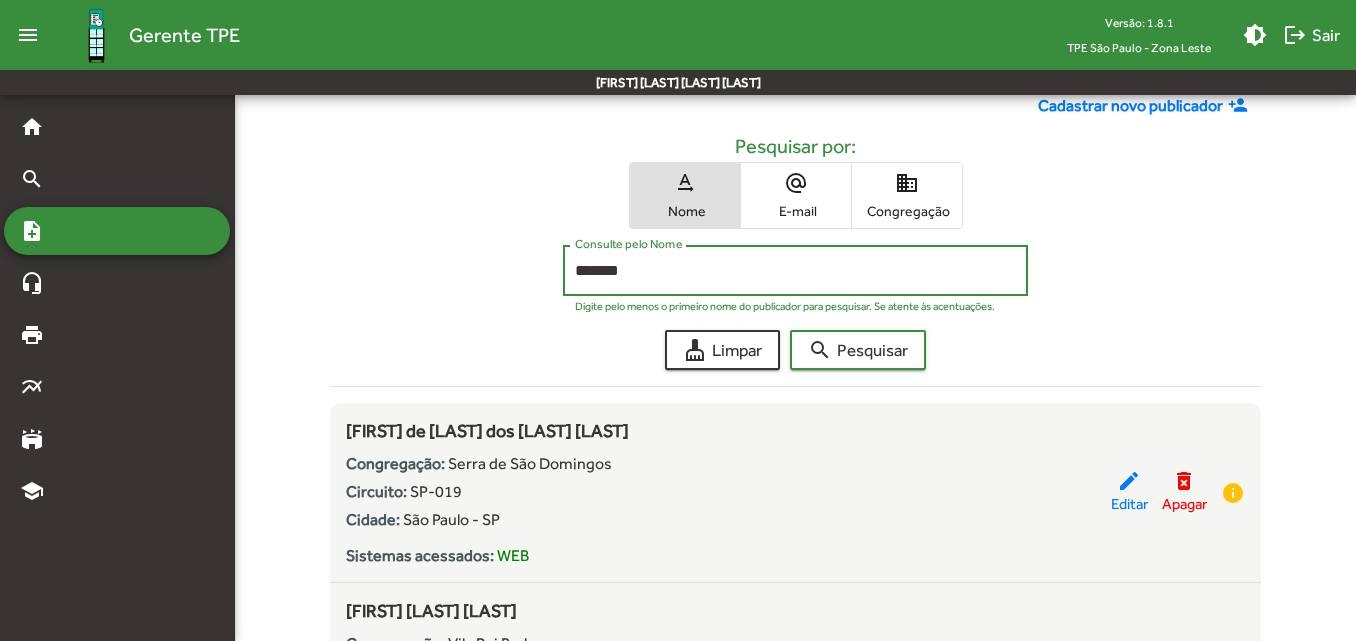 type on "*******" 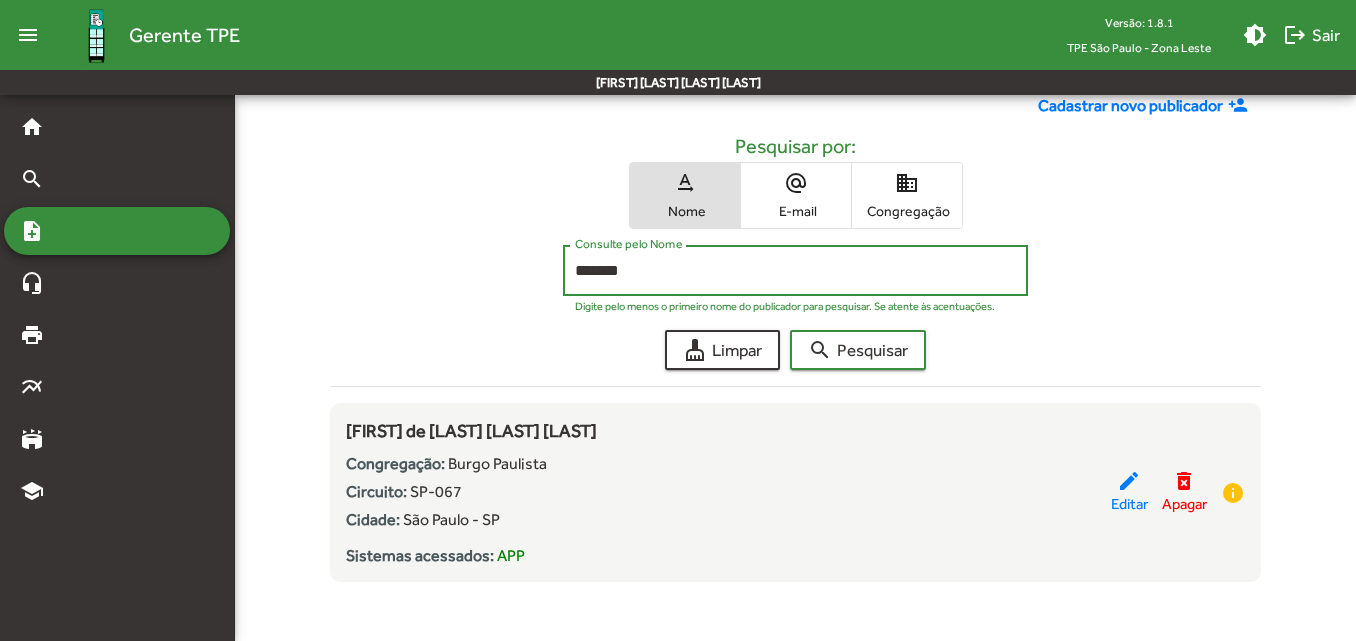 scroll, scrollTop: 105, scrollLeft: 0, axis: vertical 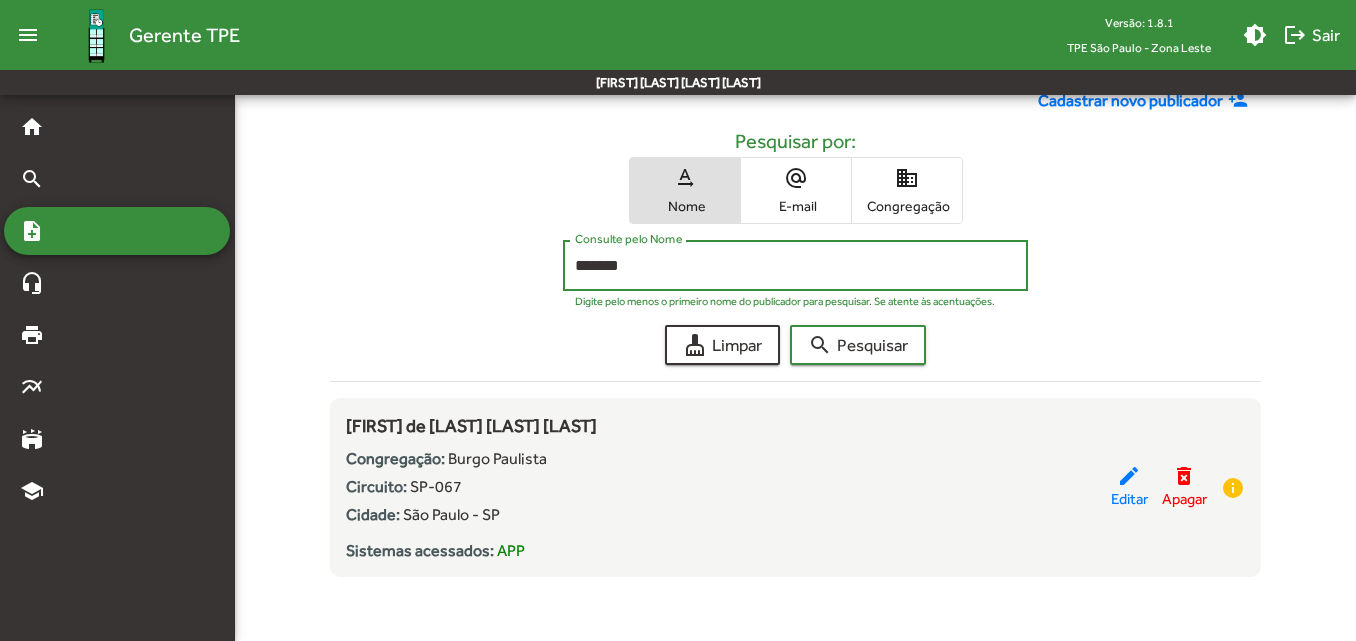 click on "domain Congregação" at bounding box center [907, 190] 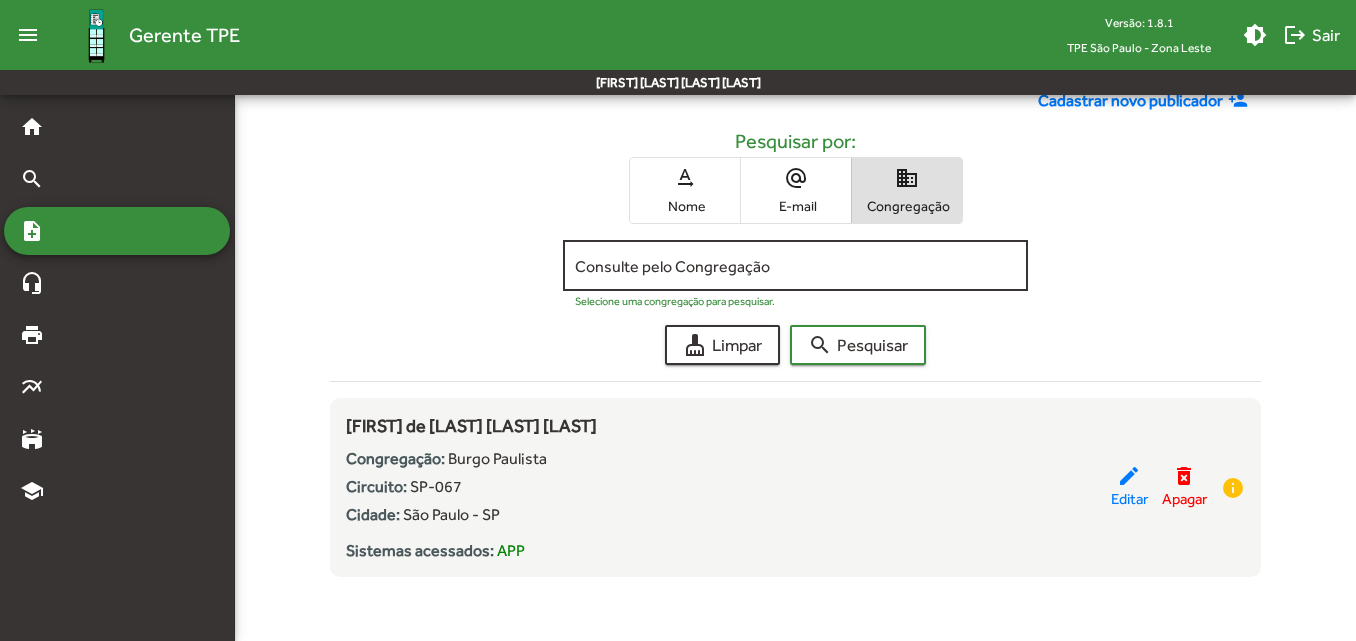 click on "Consulte pelo Congregação" at bounding box center [795, 266] 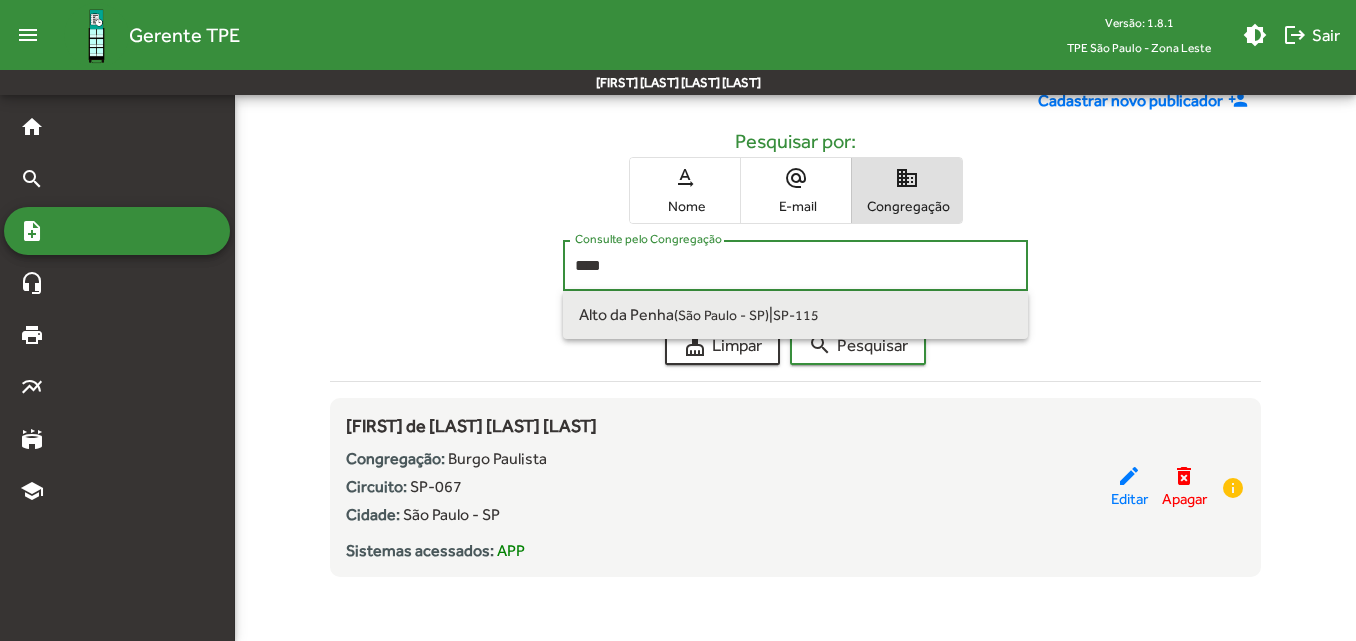 click on "(São Paulo - SP)" at bounding box center [721, 315] 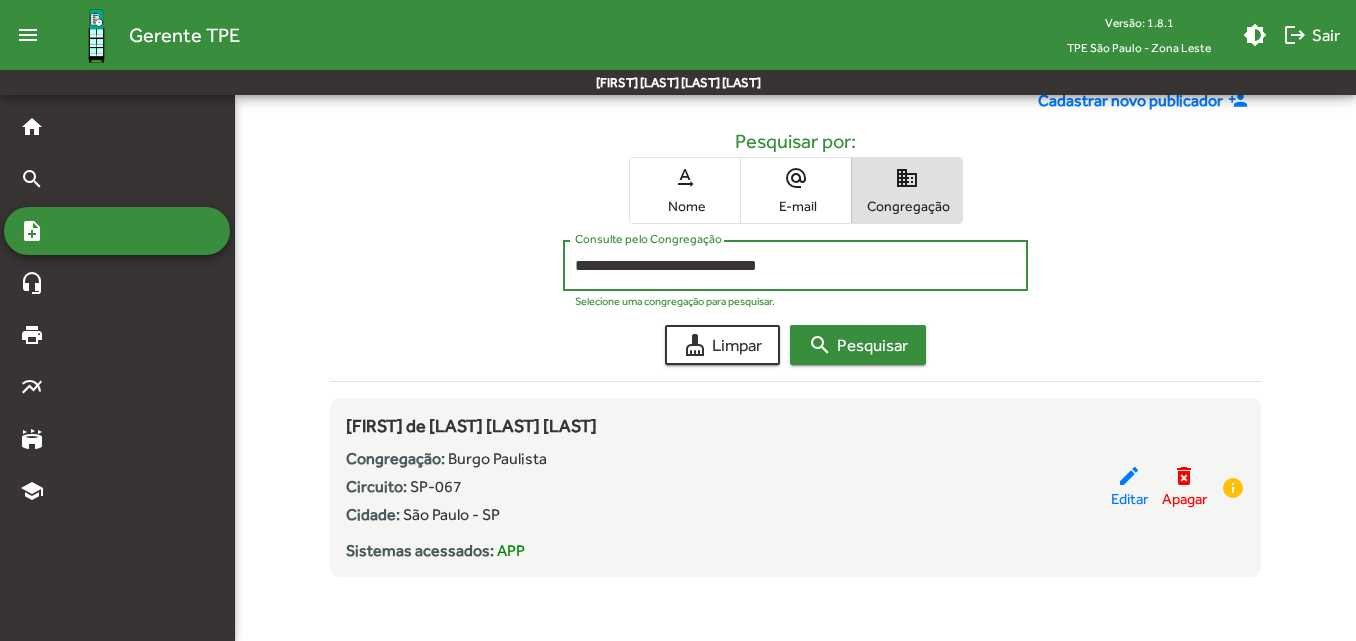 click on "search  Pesquisar" 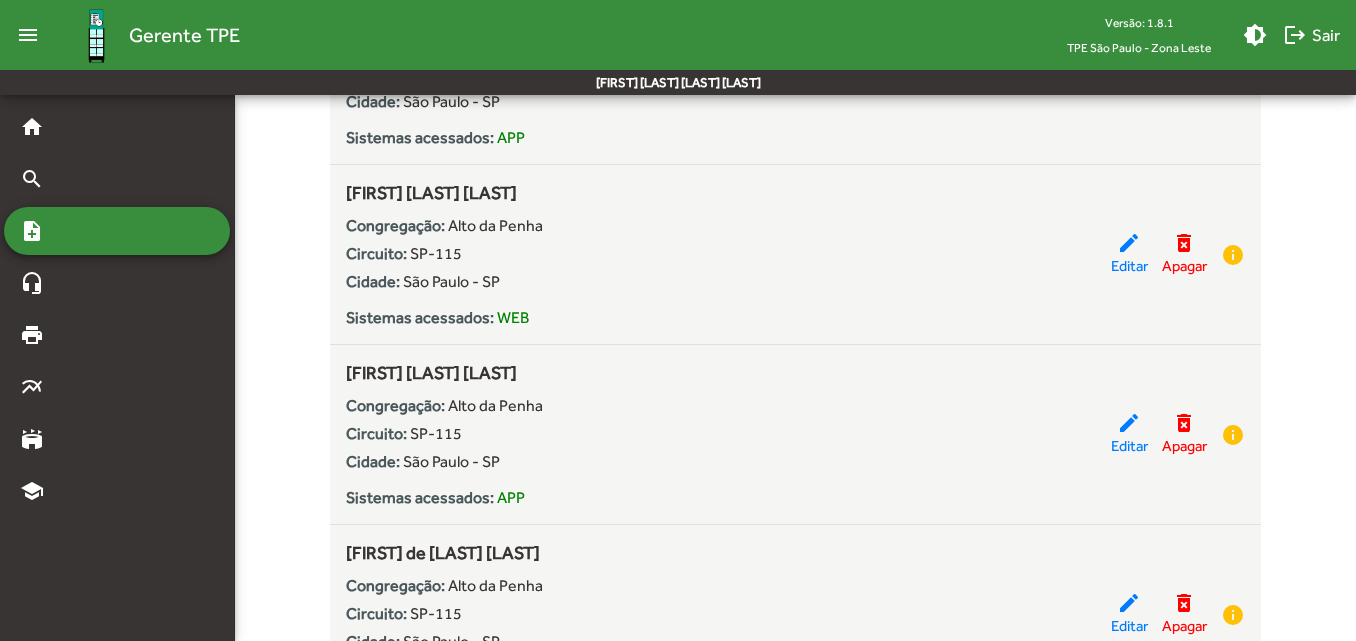 scroll, scrollTop: 3400, scrollLeft: 0, axis: vertical 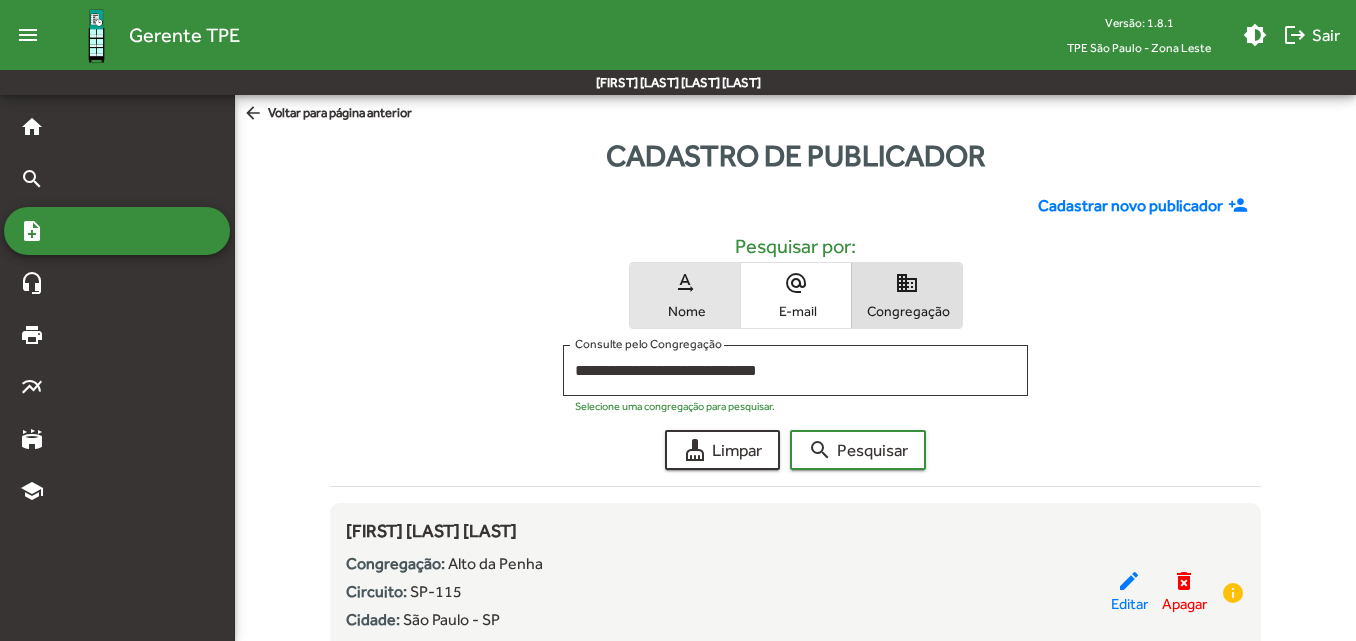 click on "text_rotation_none Nome" at bounding box center (685, 295) 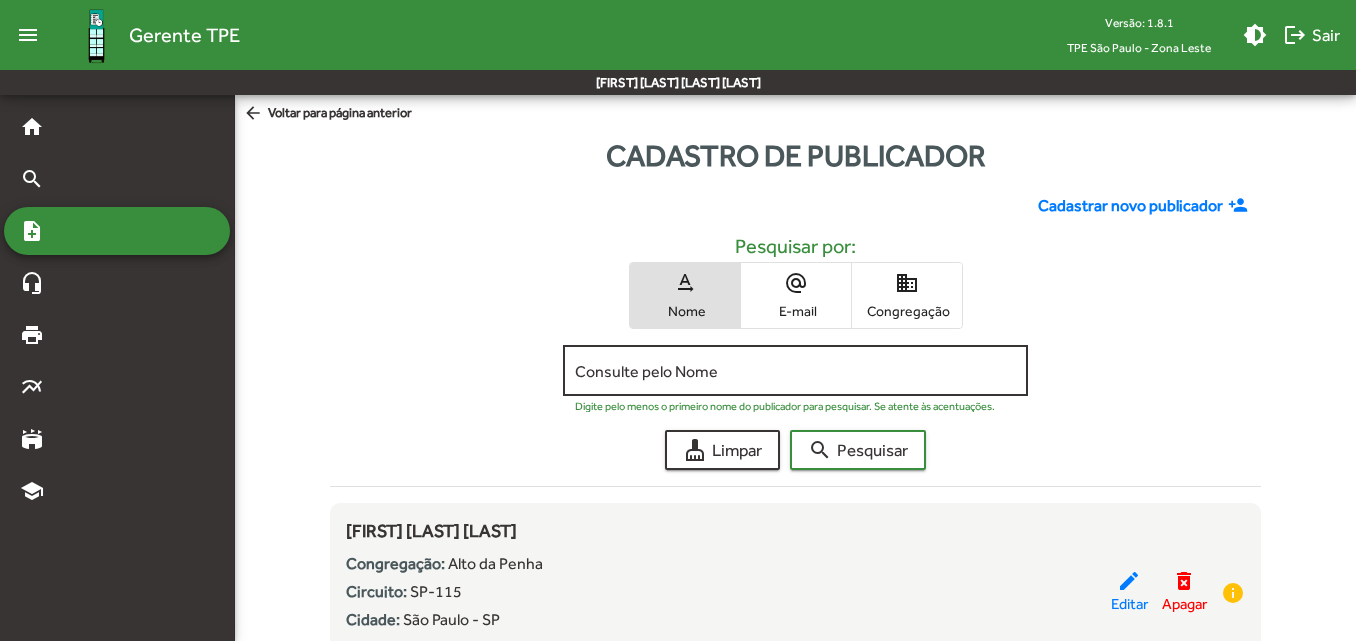 click on "Consulte pelo Nome" at bounding box center [795, 371] 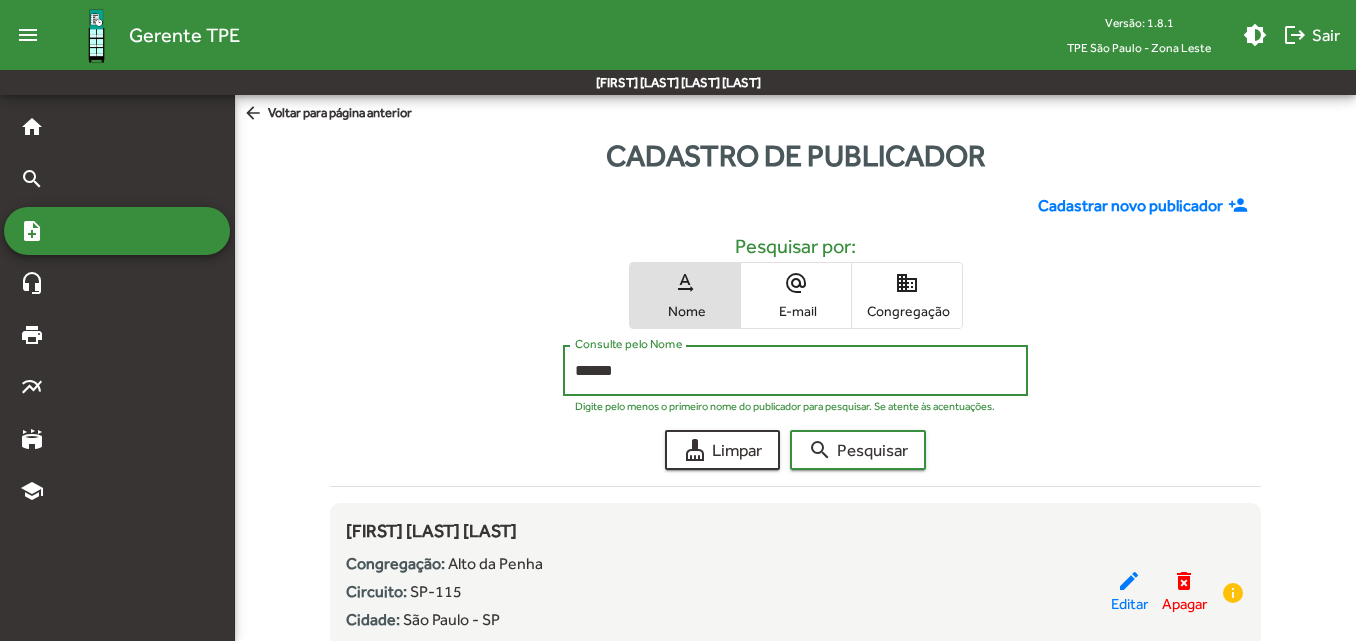 click on "search  Pesquisar" 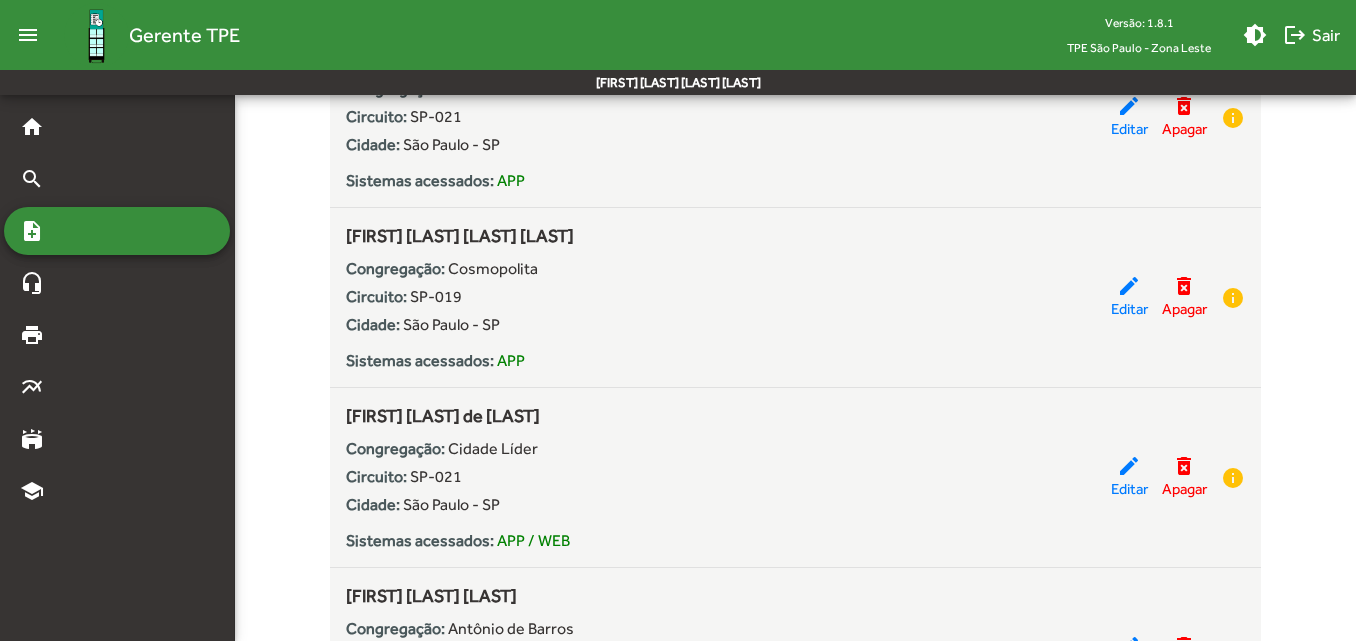 scroll, scrollTop: 3200, scrollLeft: 0, axis: vertical 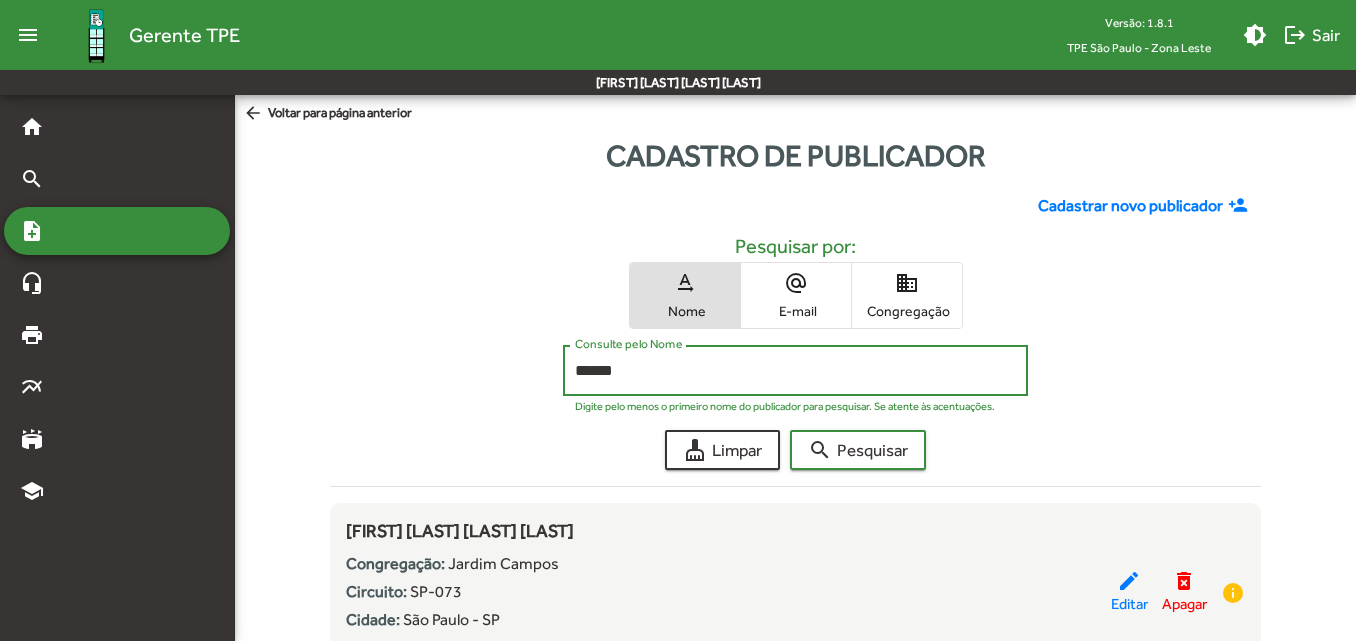 drag, startPoint x: 702, startPoint y: 373, endPoint x: 604, endPoint y: 370, distance: 98.045906 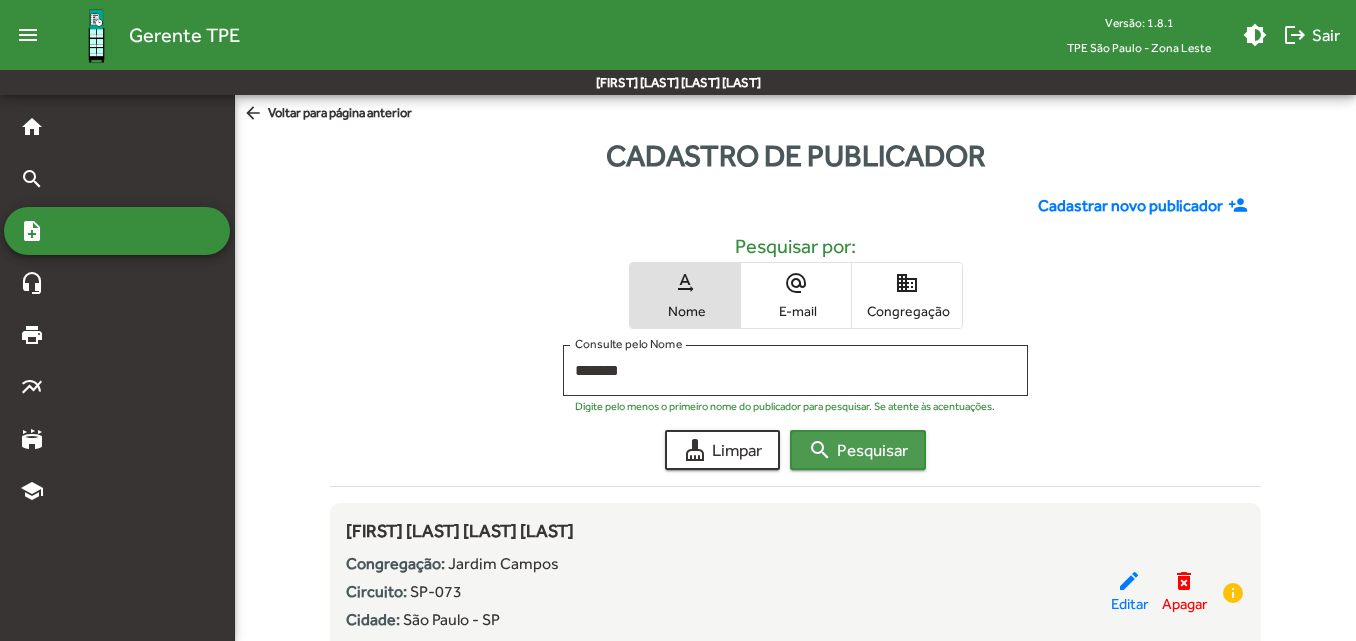 click on "search" 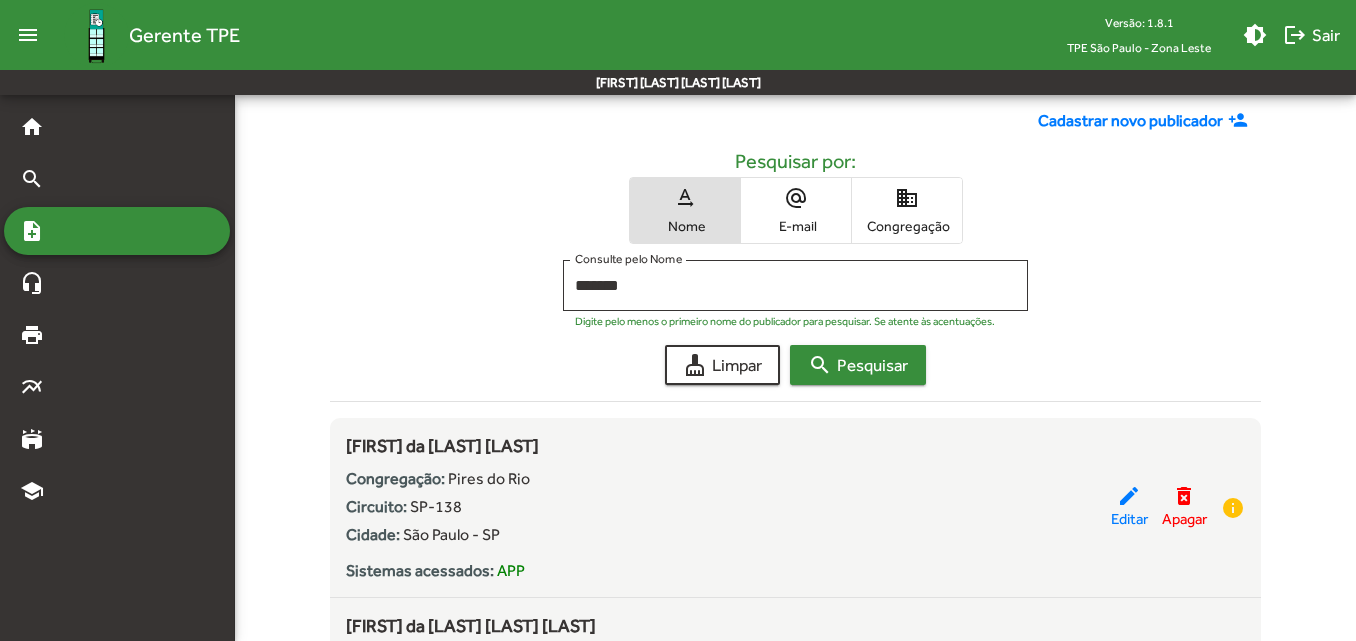 scroll, scrollTop: 0, scrollLeft: 0, axis: both 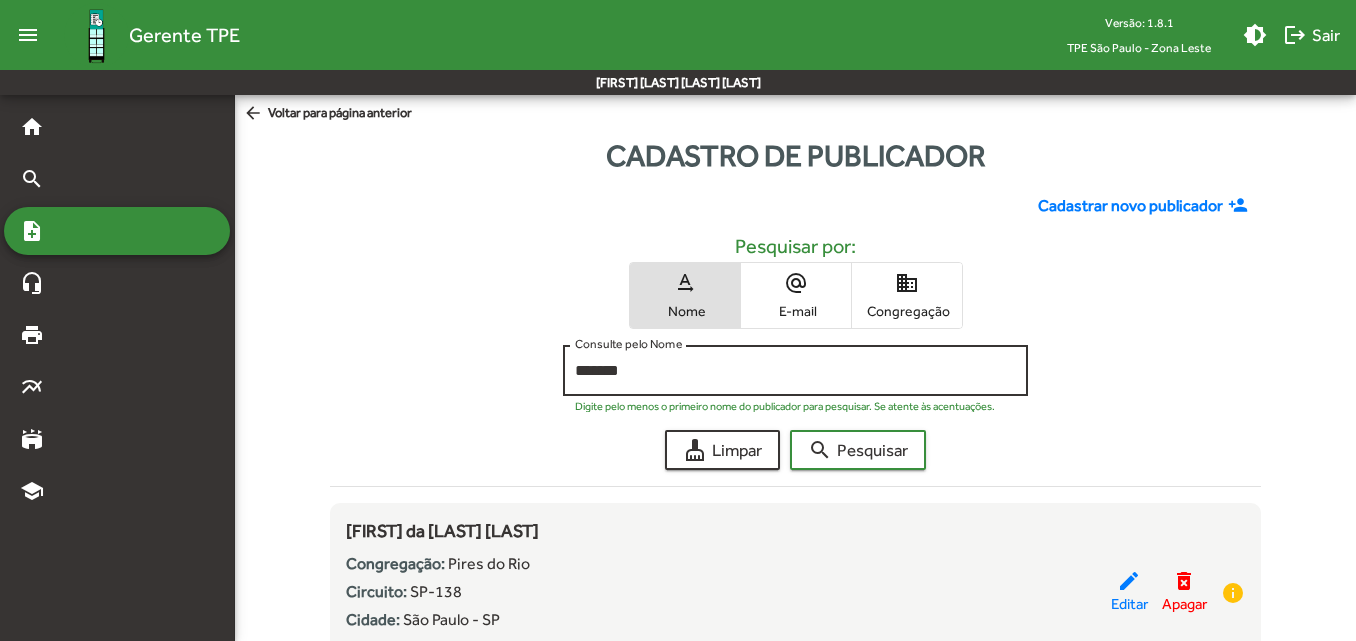 click on "*******" at bounding box center (795, 371) 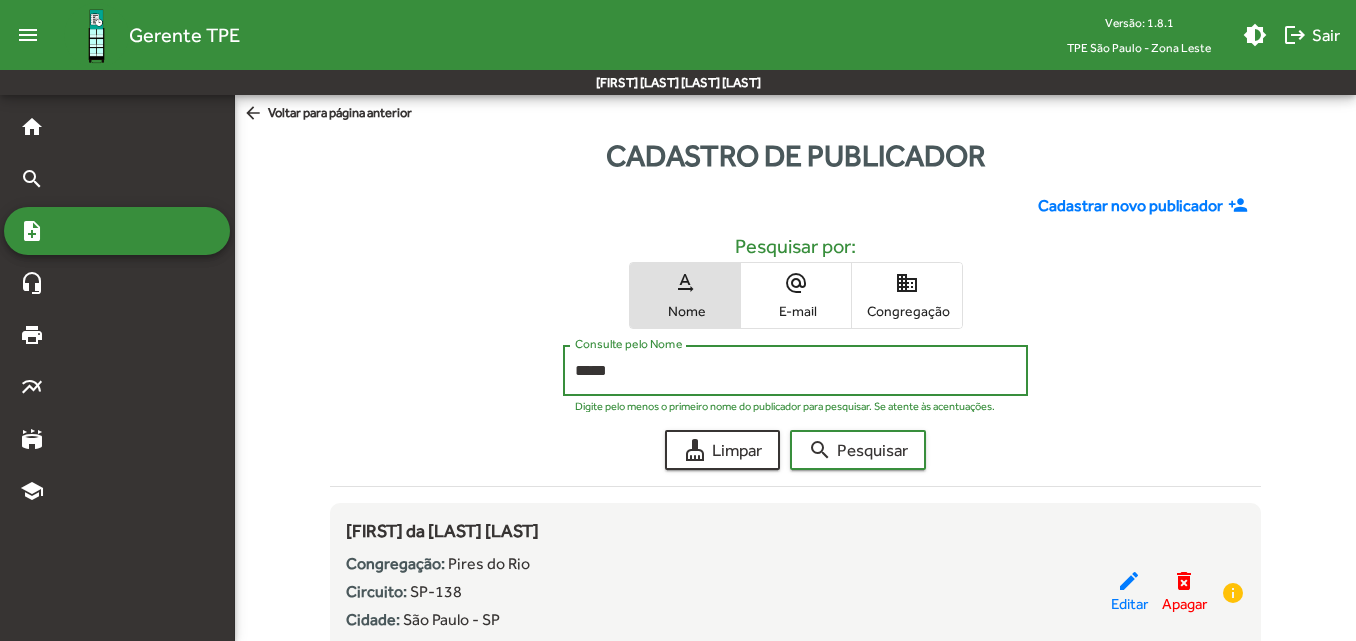 click on "search  Pesquisar" 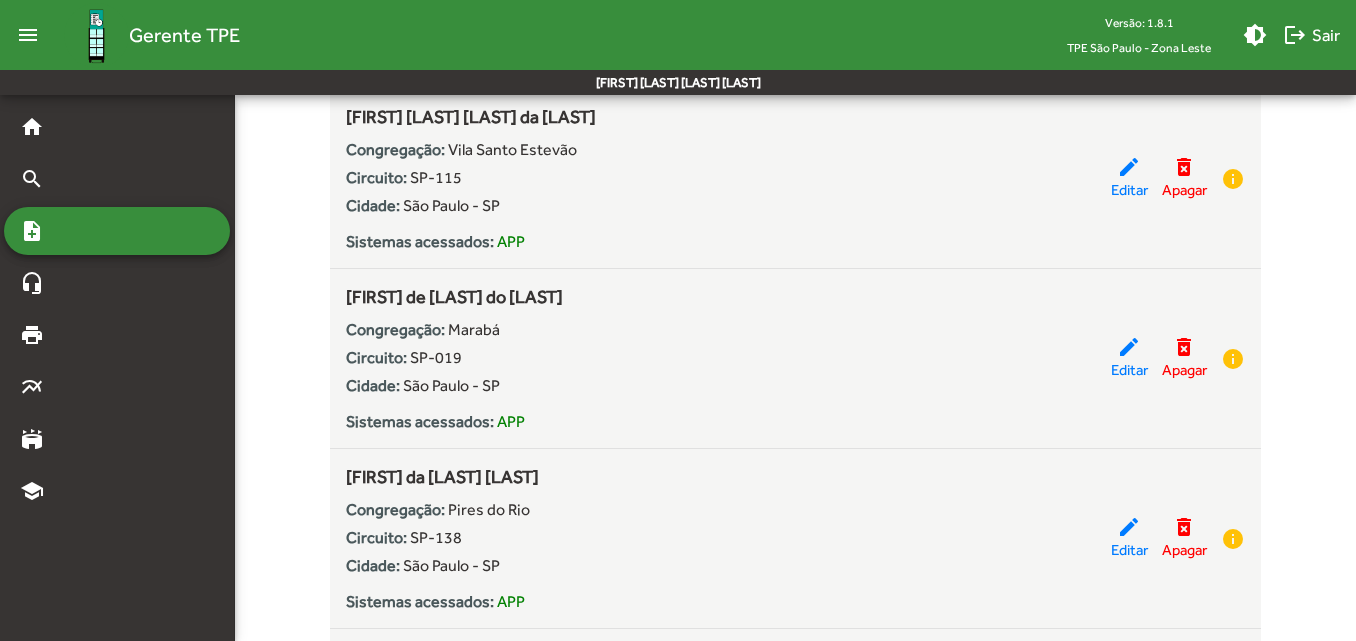 scroll, scrollTop: 4100, scrollLeft: 0, axis: vertical 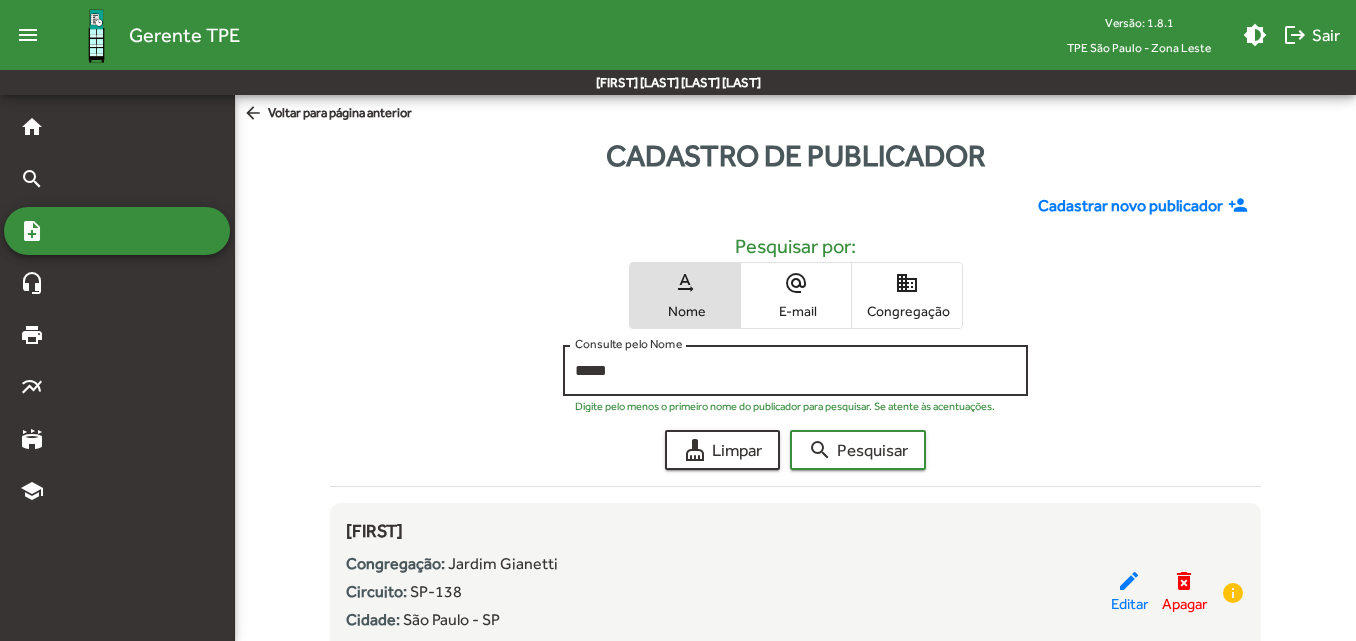 click on "***** Consulte pelo Nome" 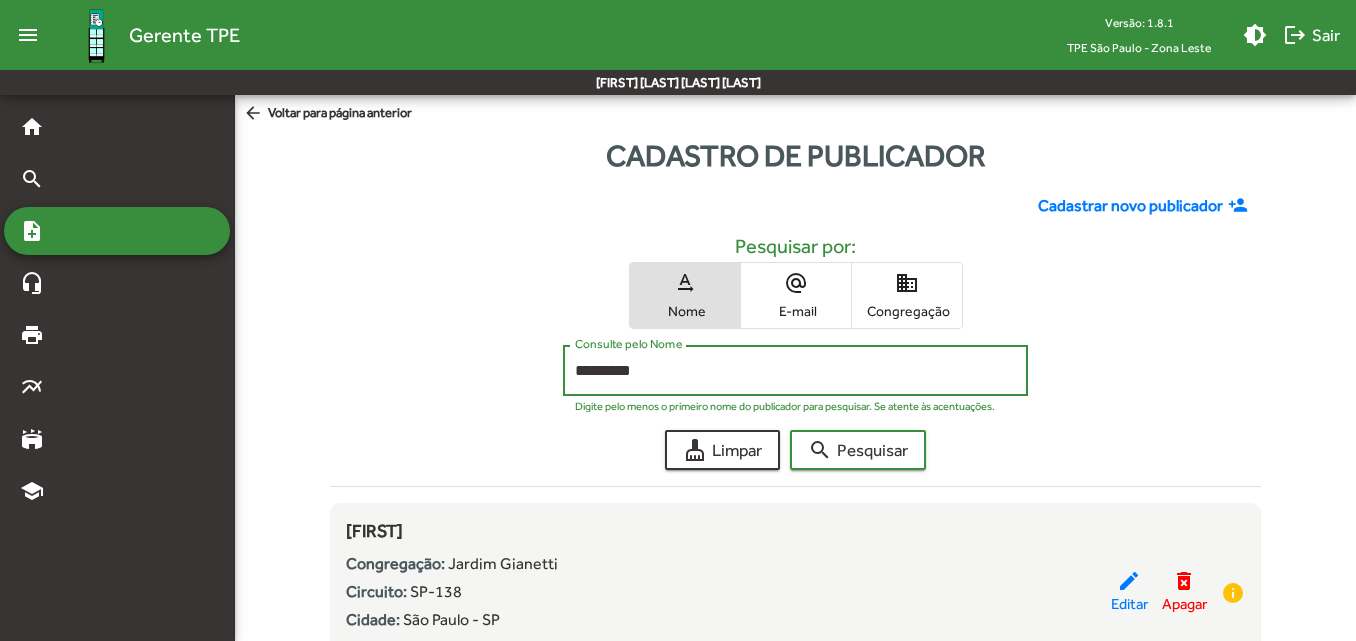 click on "search  Pesquisar" 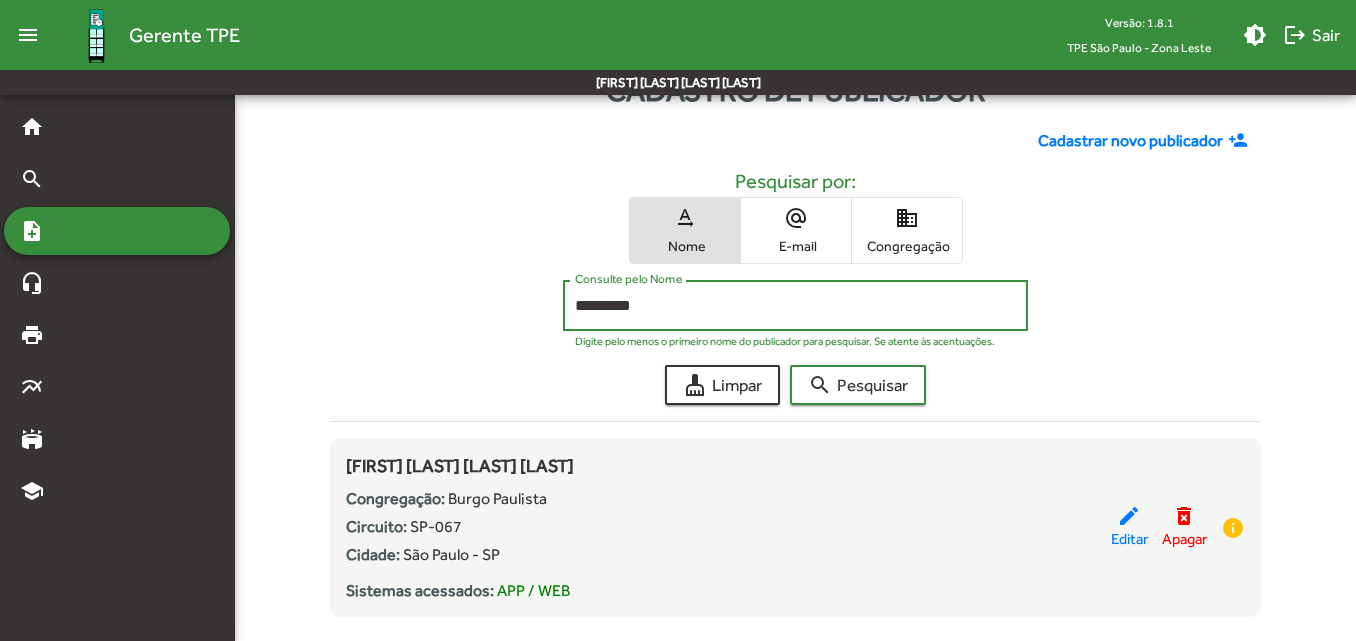 scroll, scrollTop: 100, scrollLeft: 0, axis: vertical 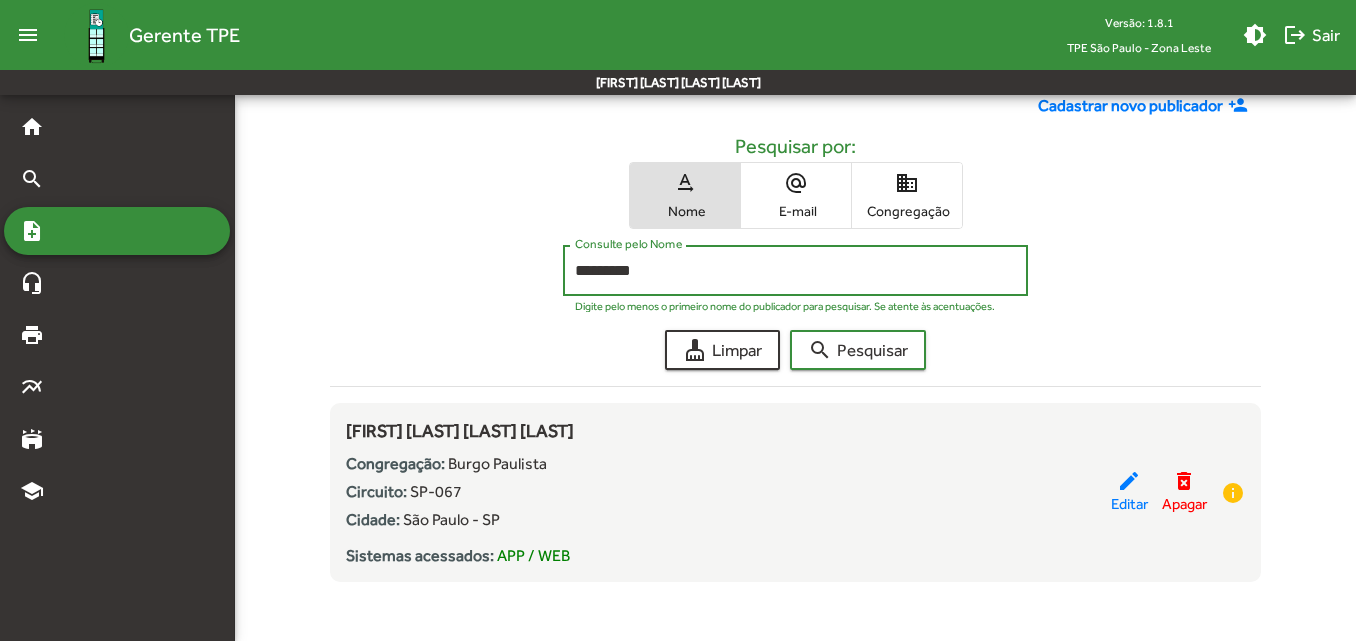 drag, startPoint x: 661, startPoint y: 273, endPoint x: 595, endPoint y: 271, distance: 66.0303 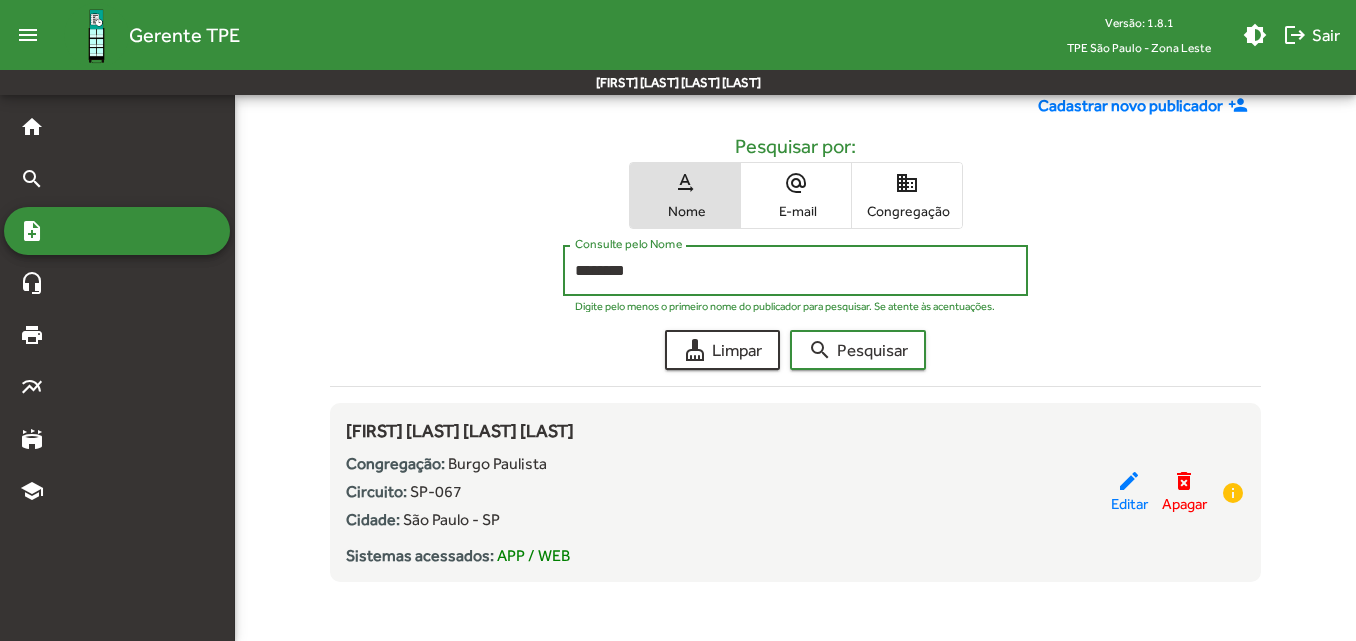 click on "search  Pesquisar" 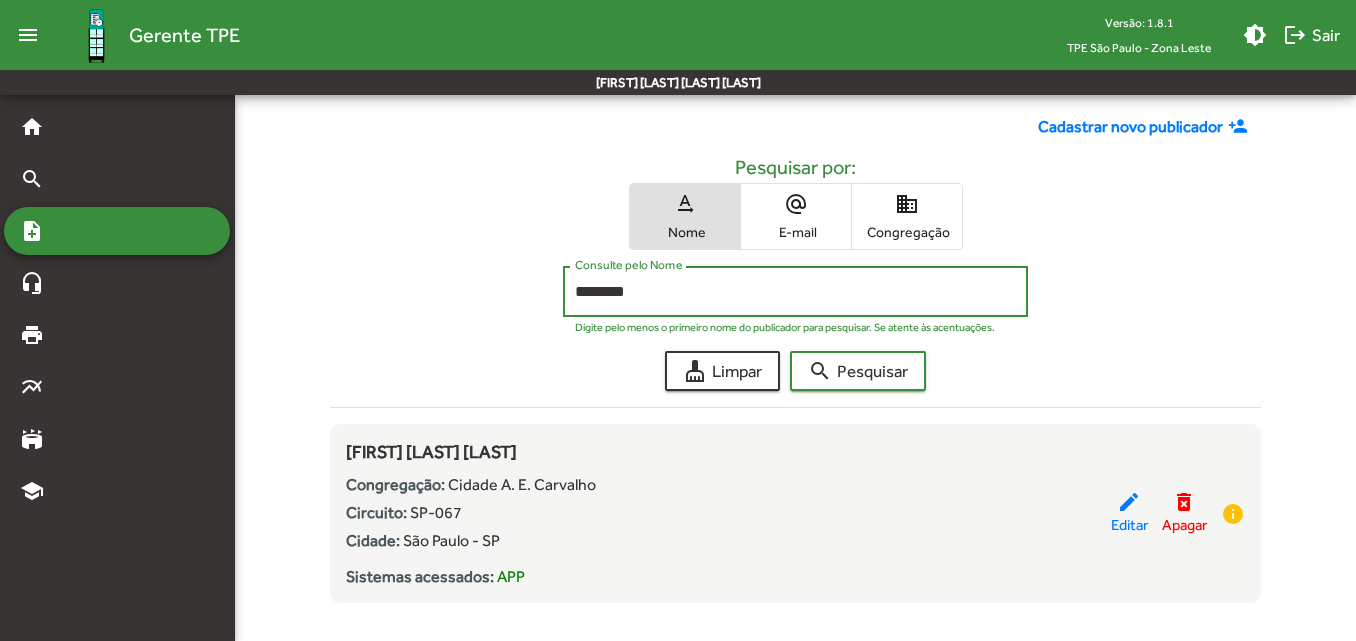 scroll, scrollTop: 100, scrollLeft: 0, axis: vertical 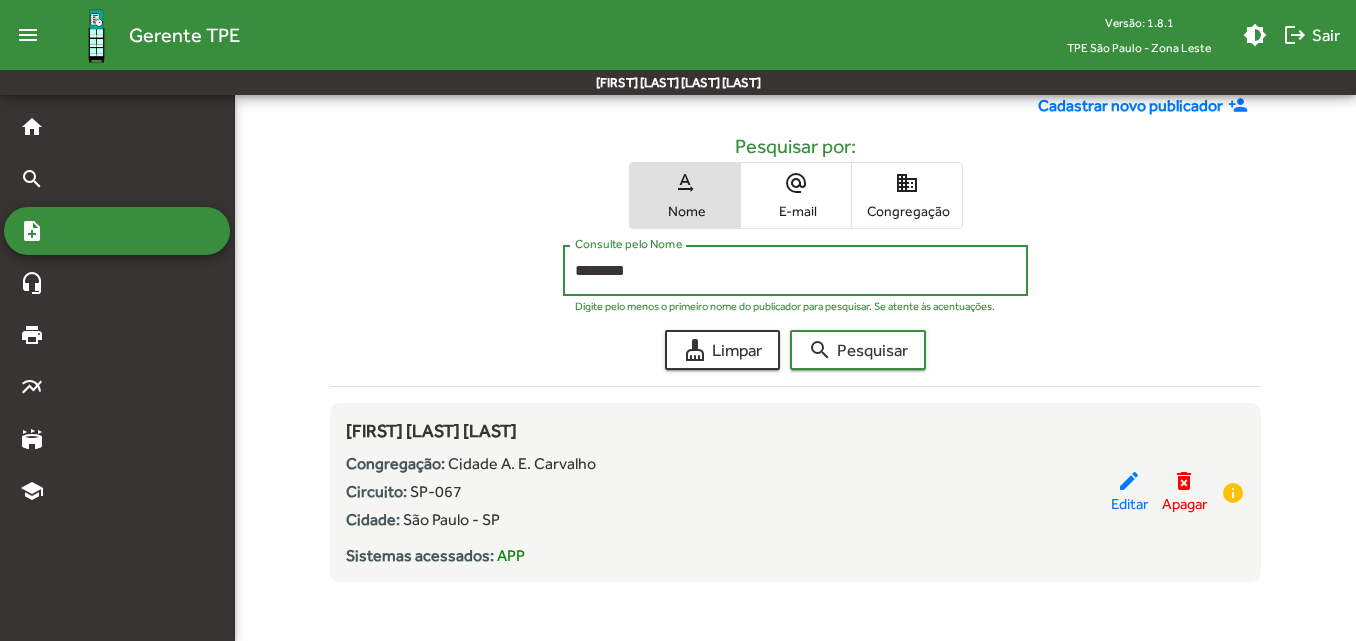 drag, startPoint x: 632, startPoint y: 276, endPoint x: 517, endPoint y: 284, distance: 115.27792 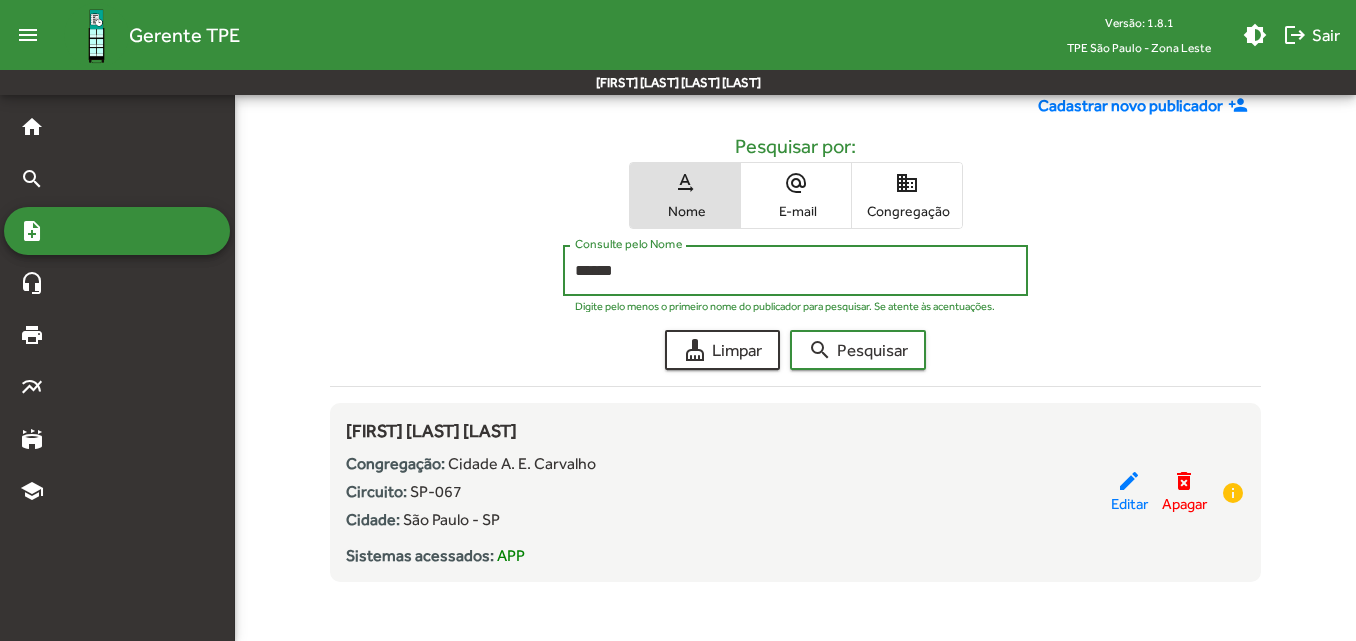 click on "search  Pesquisar" 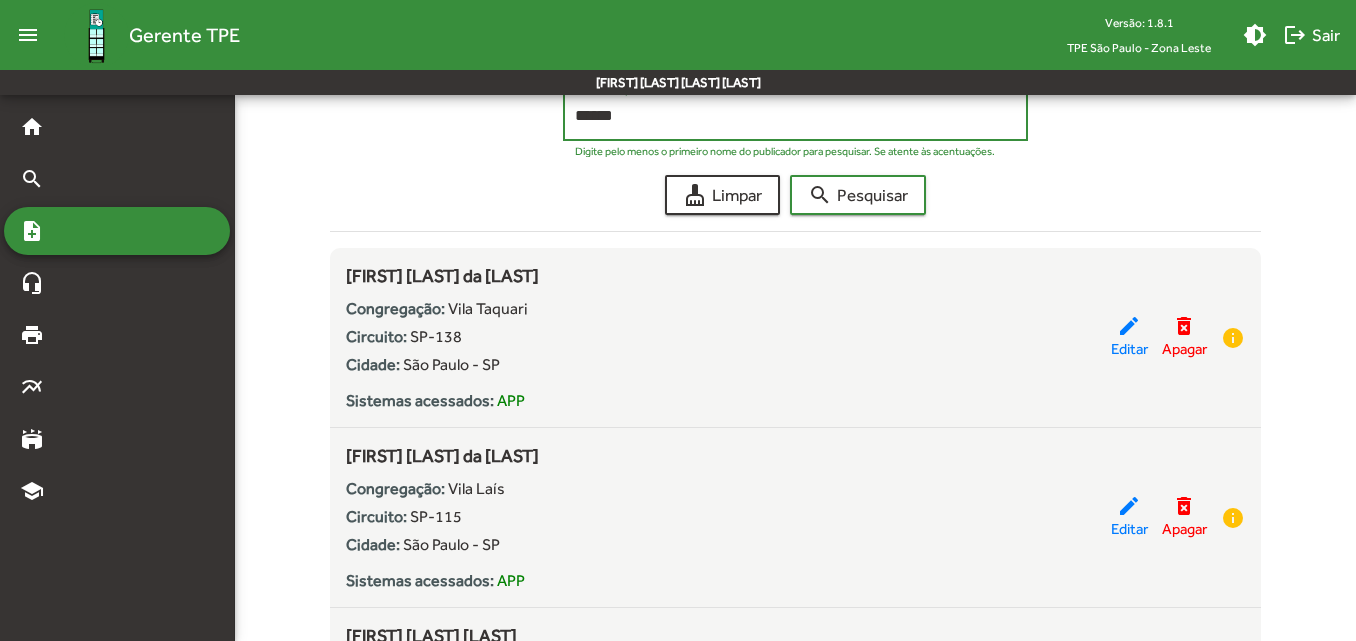 scroll, scrollTop: 300, scrollLeft: 0, axis: vertical 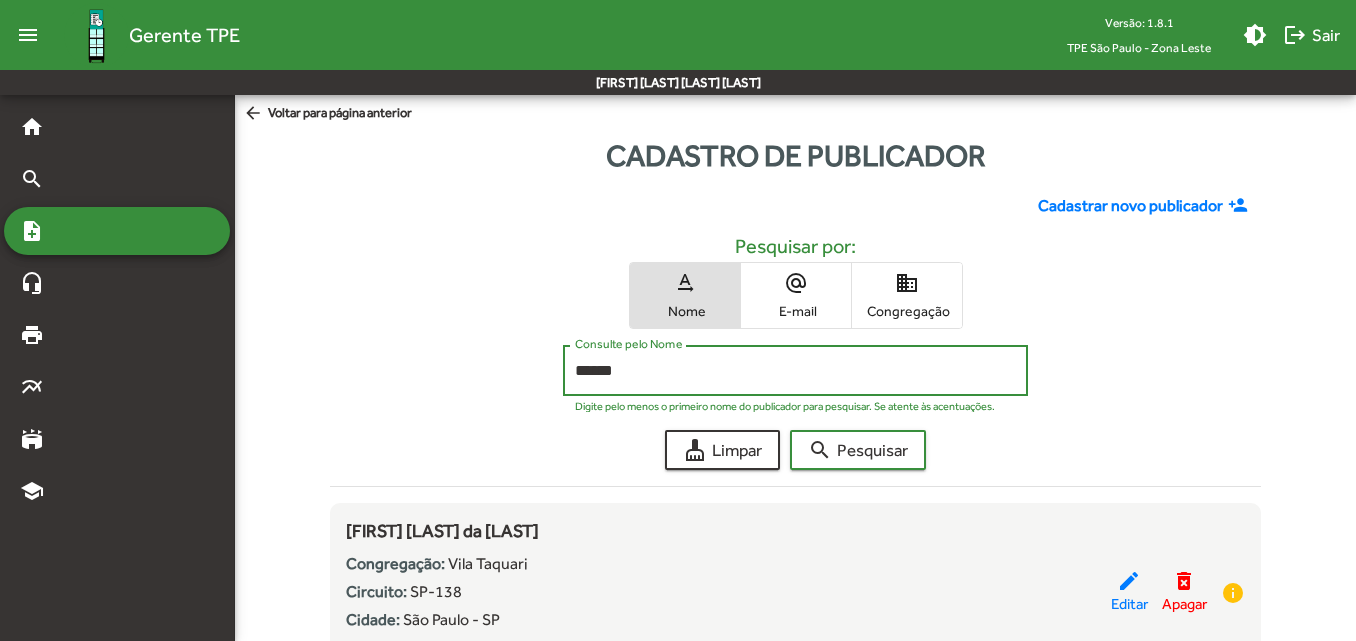 drag, startPoint x: 634, startPoint y: 370, endPoint x: 542, endPoint y: 364, distance: 92.19544 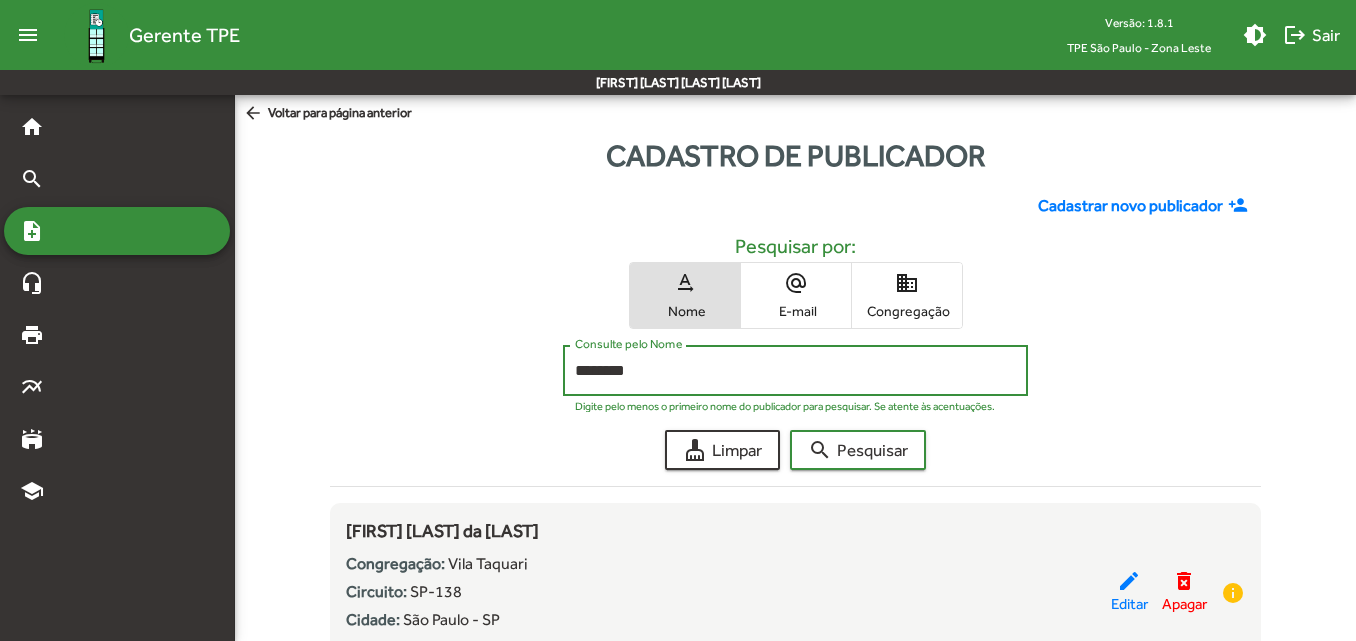 click on "search  Pesquisar" 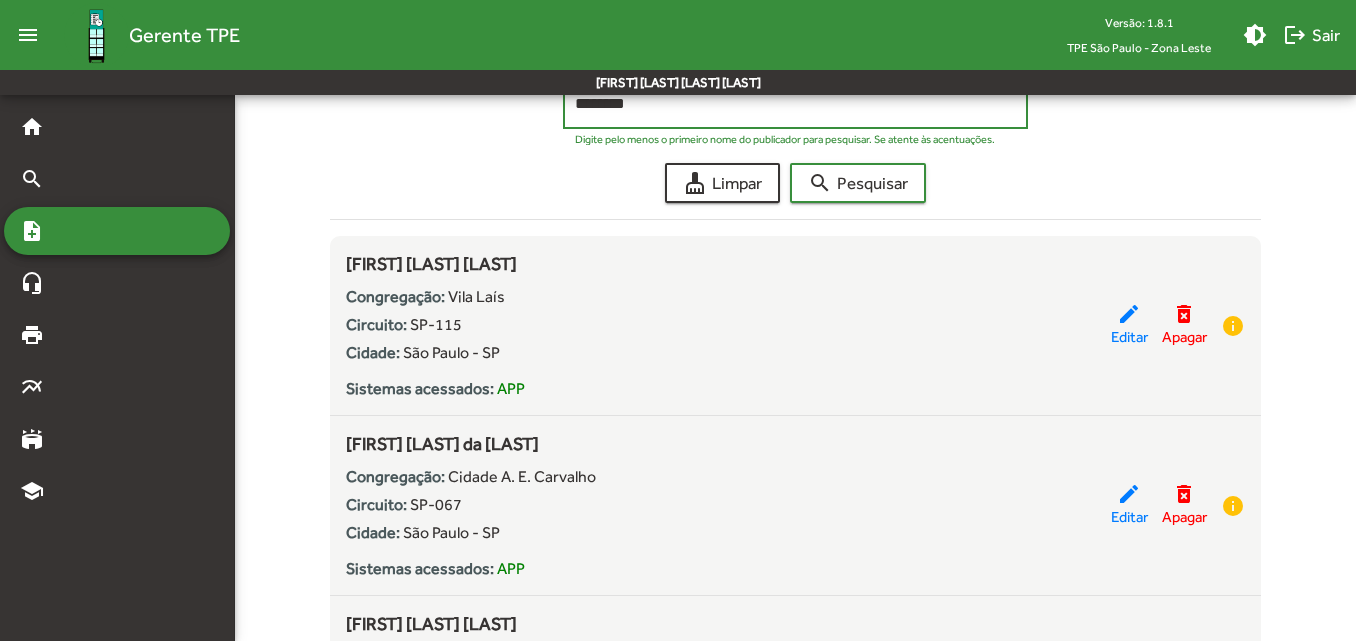 scroll, scrollTop: 300, scrollLeft: 0, axis: vertical 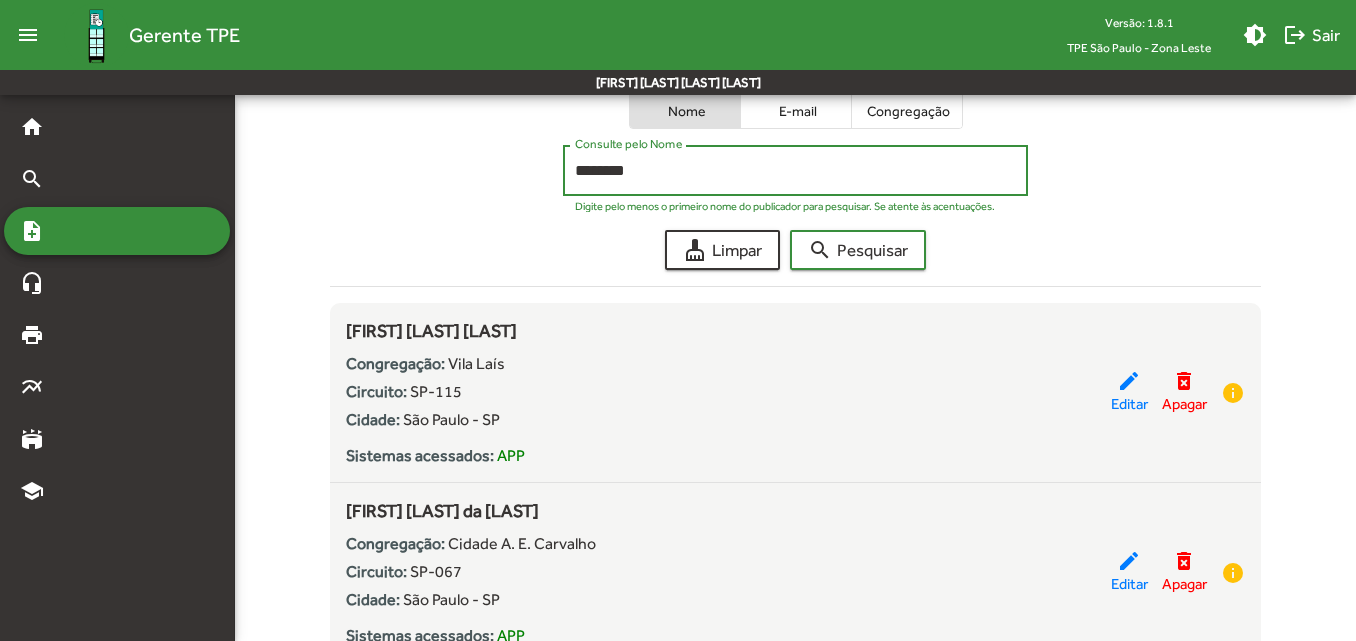 drag, startPoint x: 610, startPoint y: 163, endPoint x: 606, endPoint y: 197, distance: 34.234486 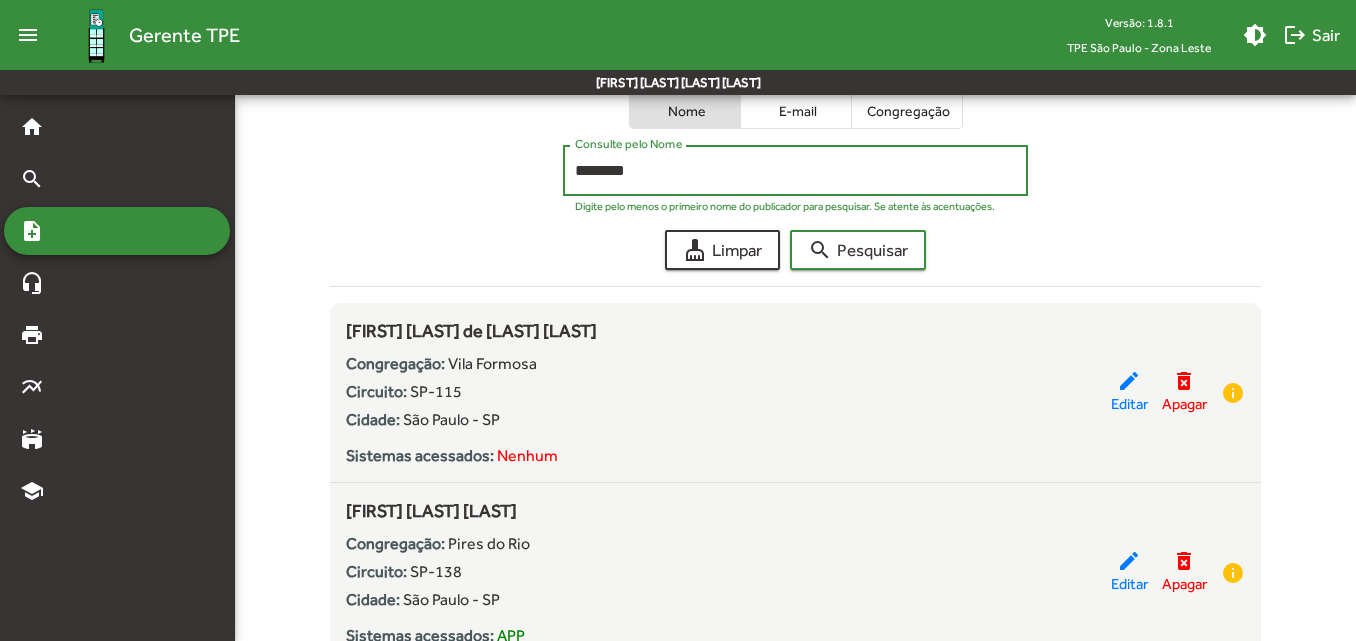scroll, scrollTop: 300, scrollLeft: 0, axis: vertical 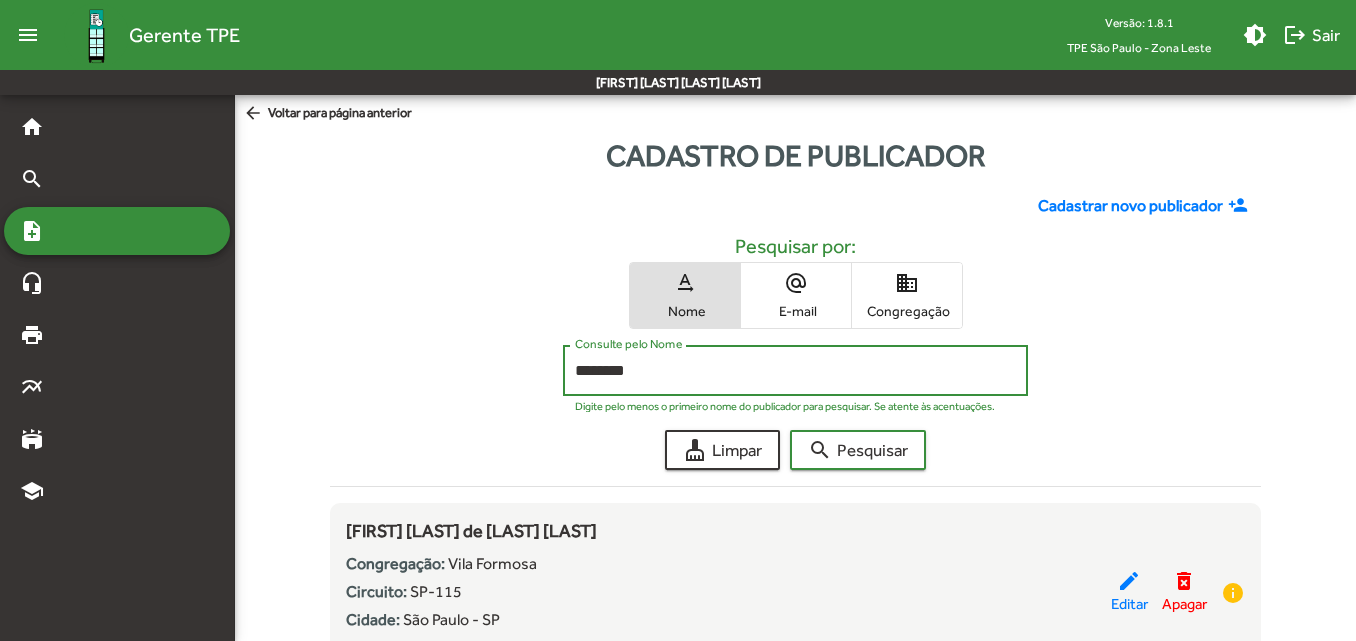 drag, startPoint x: 657, startPoint y: 372, endPoint x: 539, endPoint y: 370, distance: 118.016945 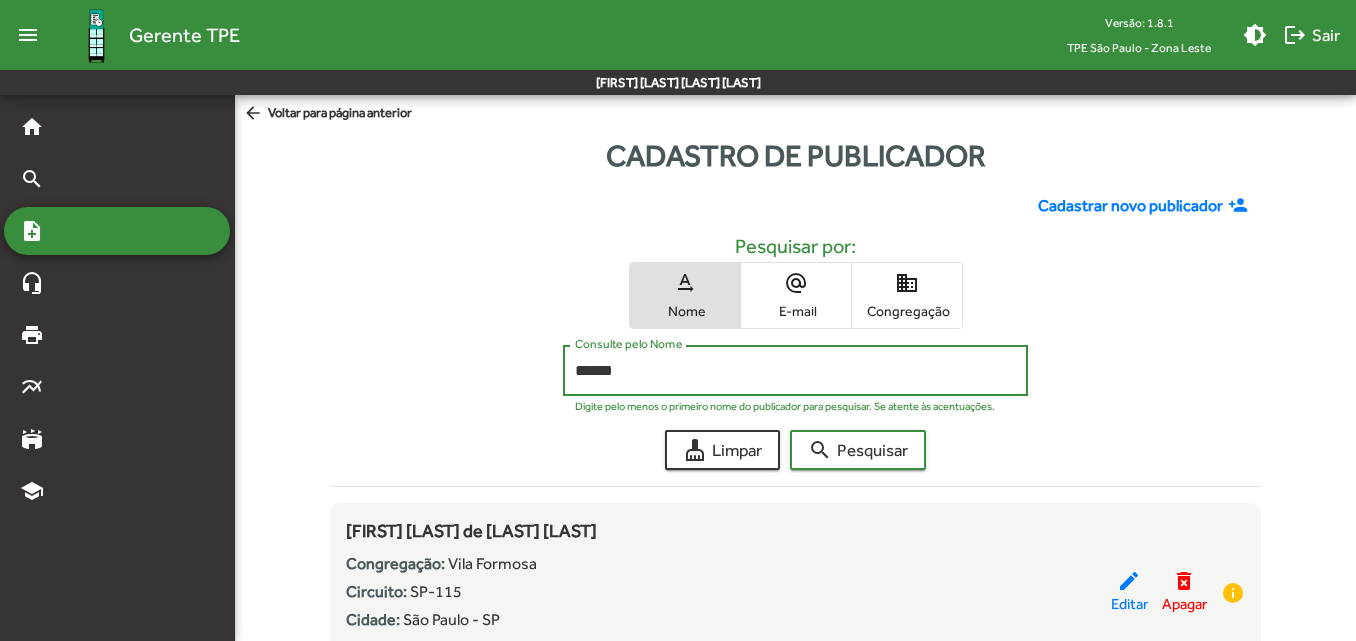 click on "search  Pesquisar" 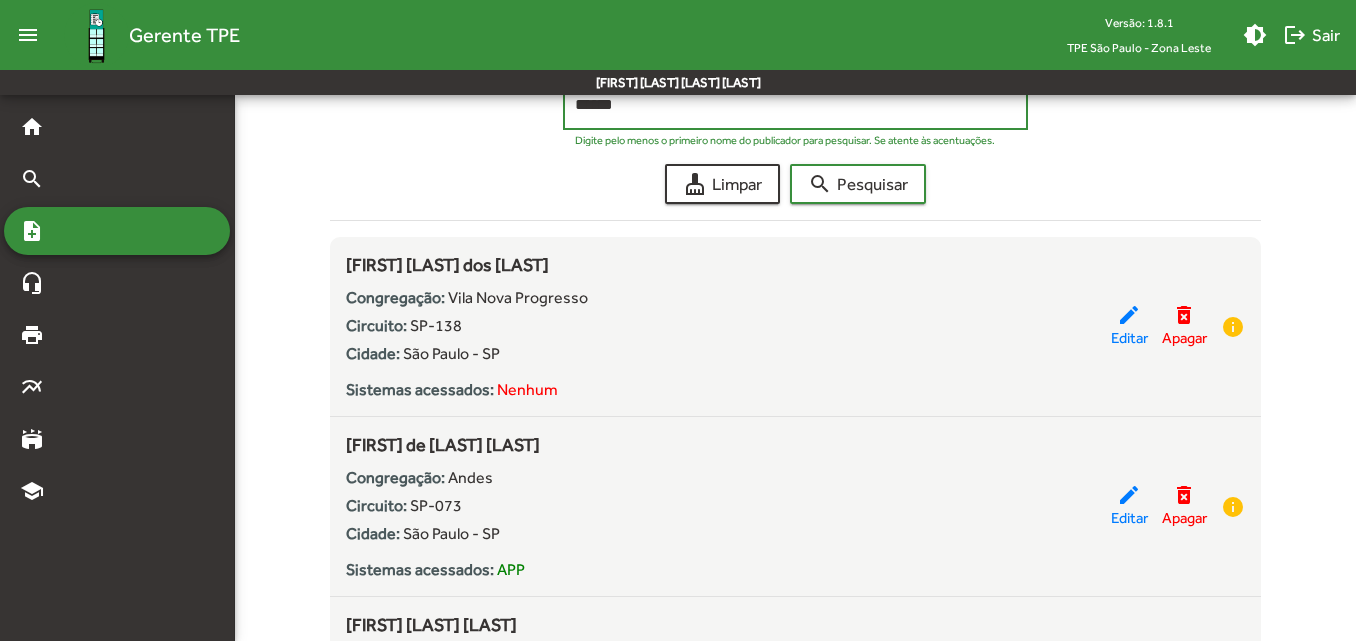 scroll, scrollTop: 300, scrollLeft: 0, axis: vertical 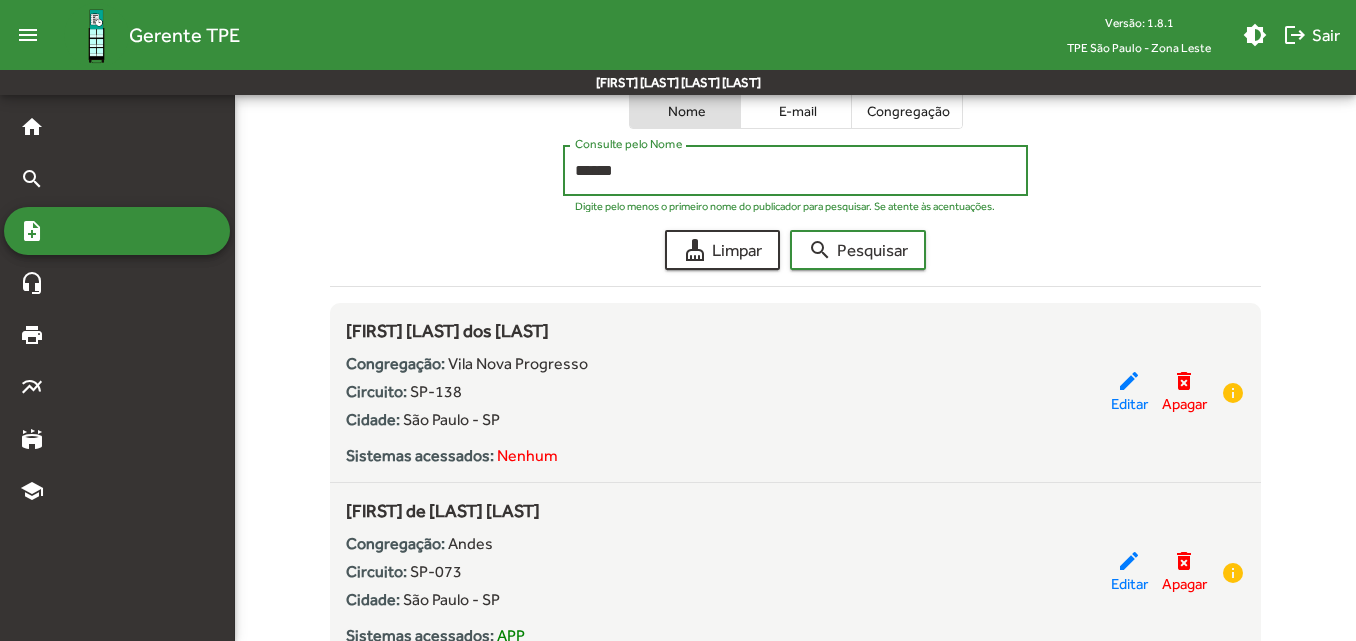 drag, startPoint x: 635, startPoint y: 172, endPoint x: 556, endPoint y: 175, distance: 79.05694 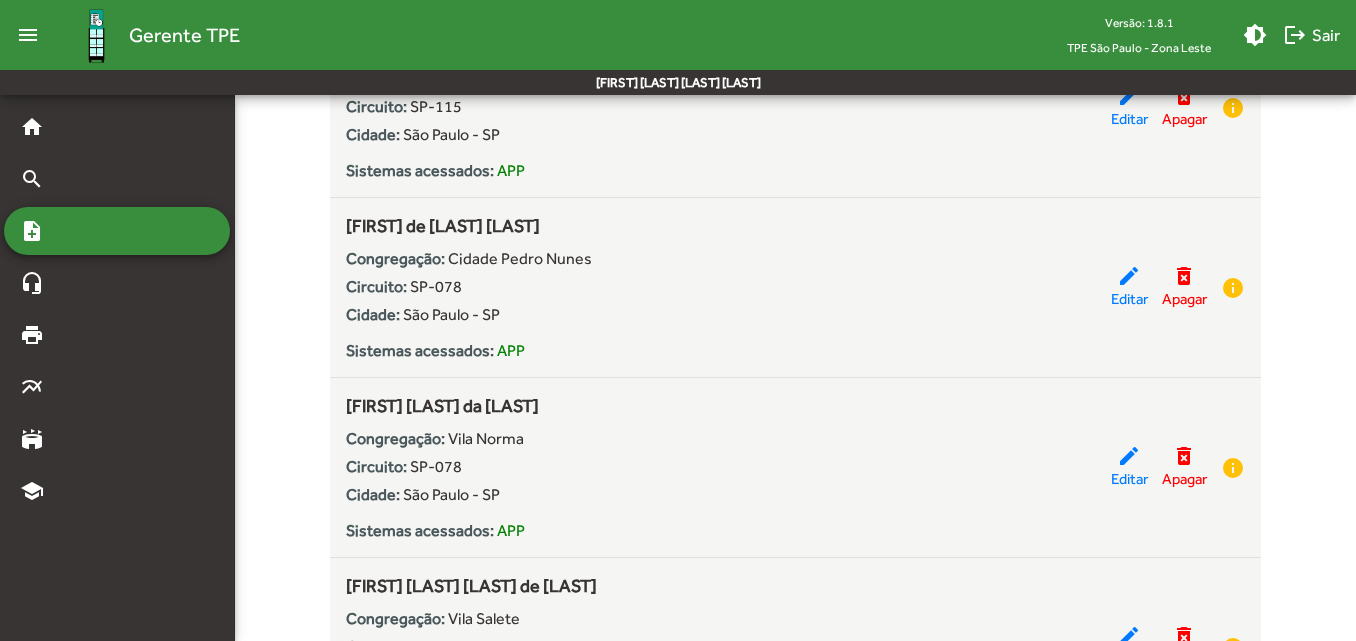 scroll, scrollTop: 700, scrollLeft: 0, axis: vertical 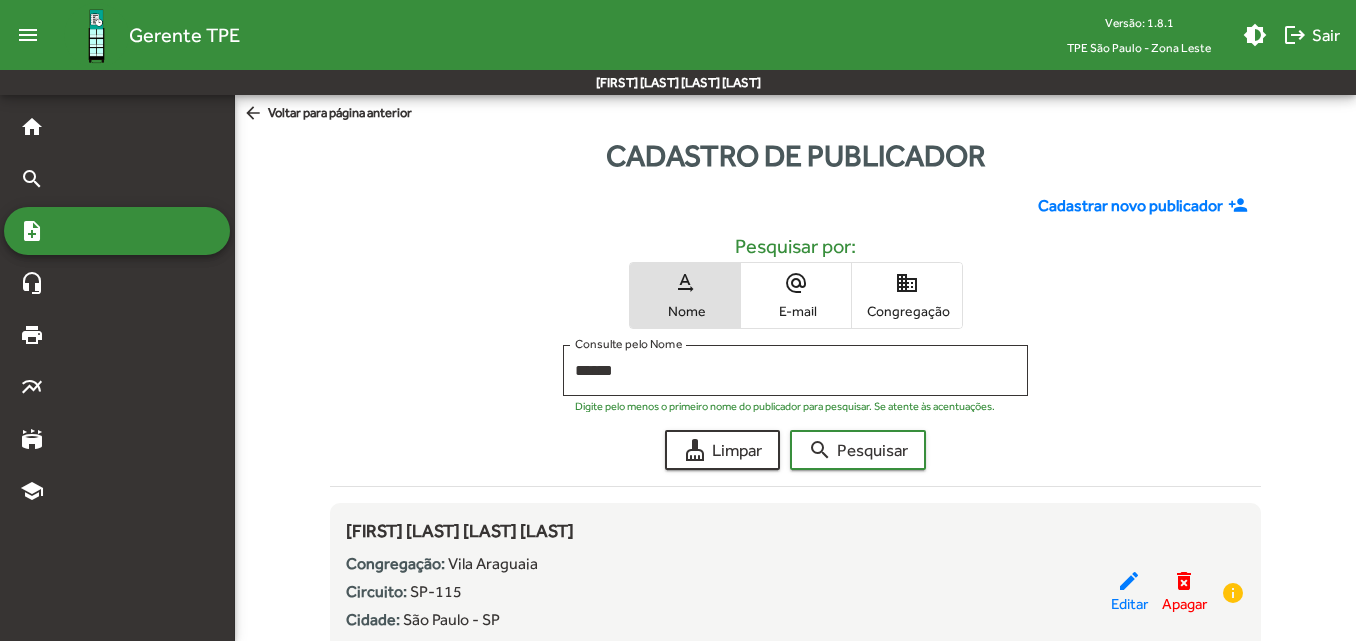 drag, startPoint x: 868, startPoint y: 359, endPoint x: 530, endPoint y: 396, distance: 340.0191 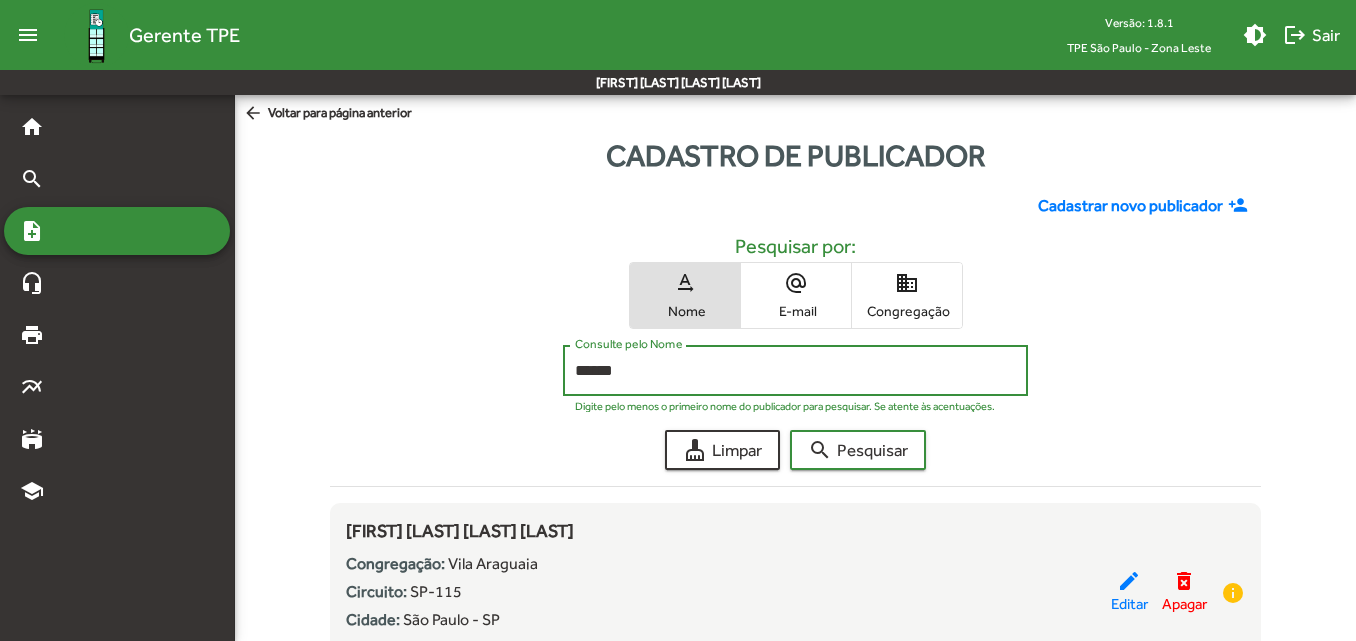 drag, startPoint x: 601, startPoint y: 363, endPoint x: 555, endPoint y: 371, distance: 46.69047 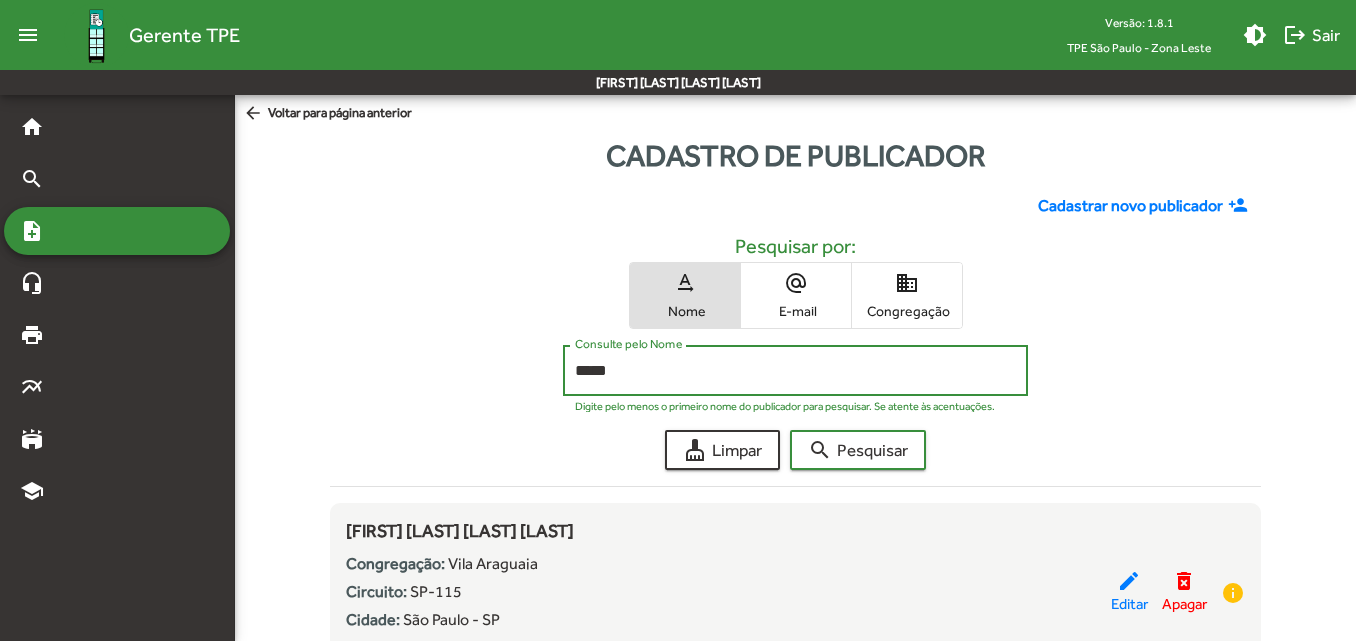 click on "search  Pesquisar" 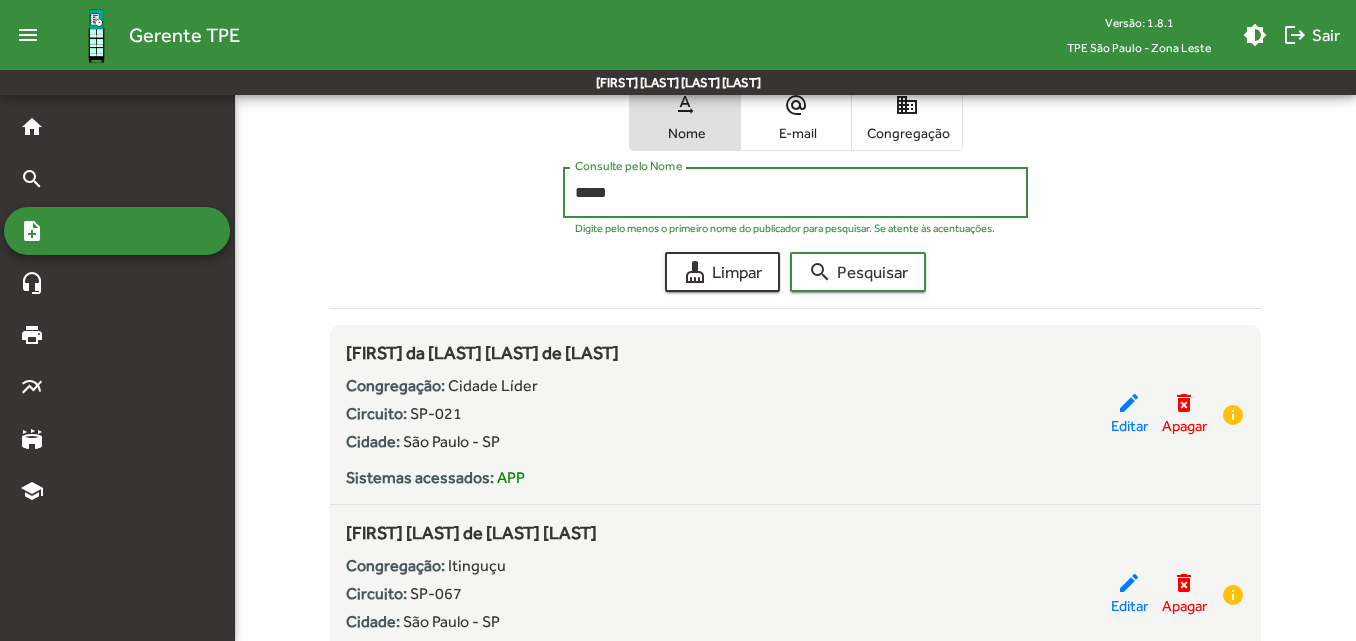 scroll, scrollTop: 200, scrollLeft: 0, axis: vertical 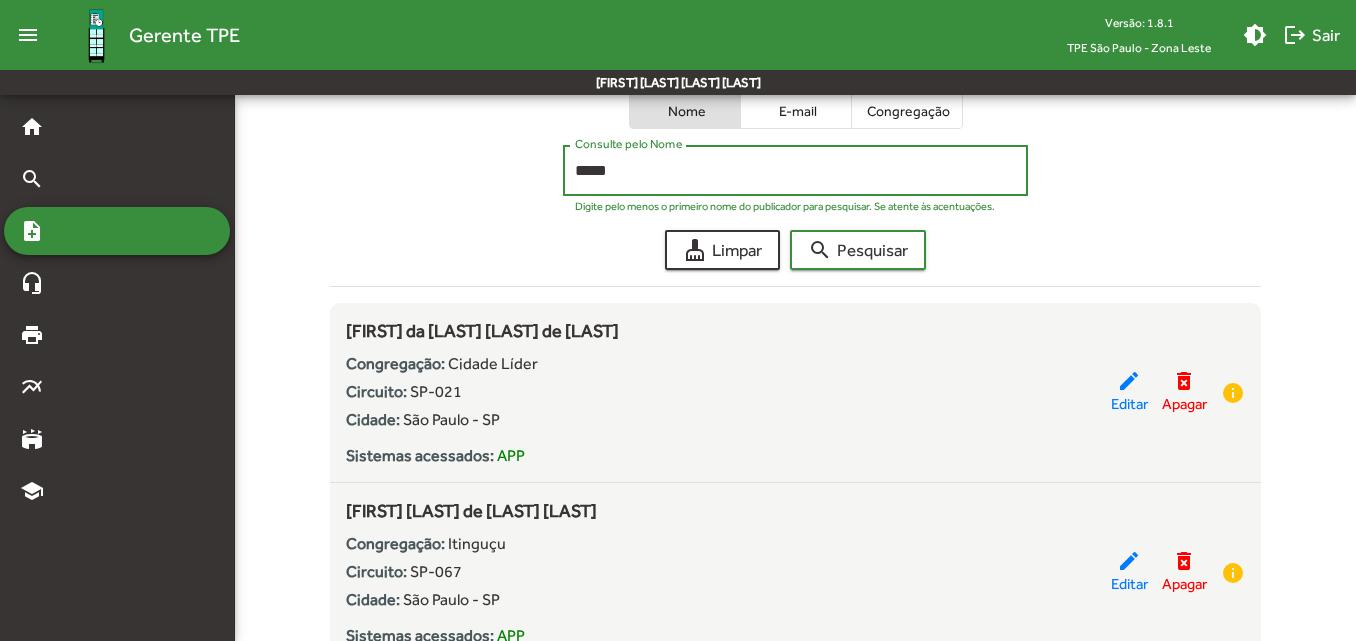 drag, startPoint x: 629, startPoint y: 179, endPoint x: 534, endPoint y: 178, distance: 95.005264 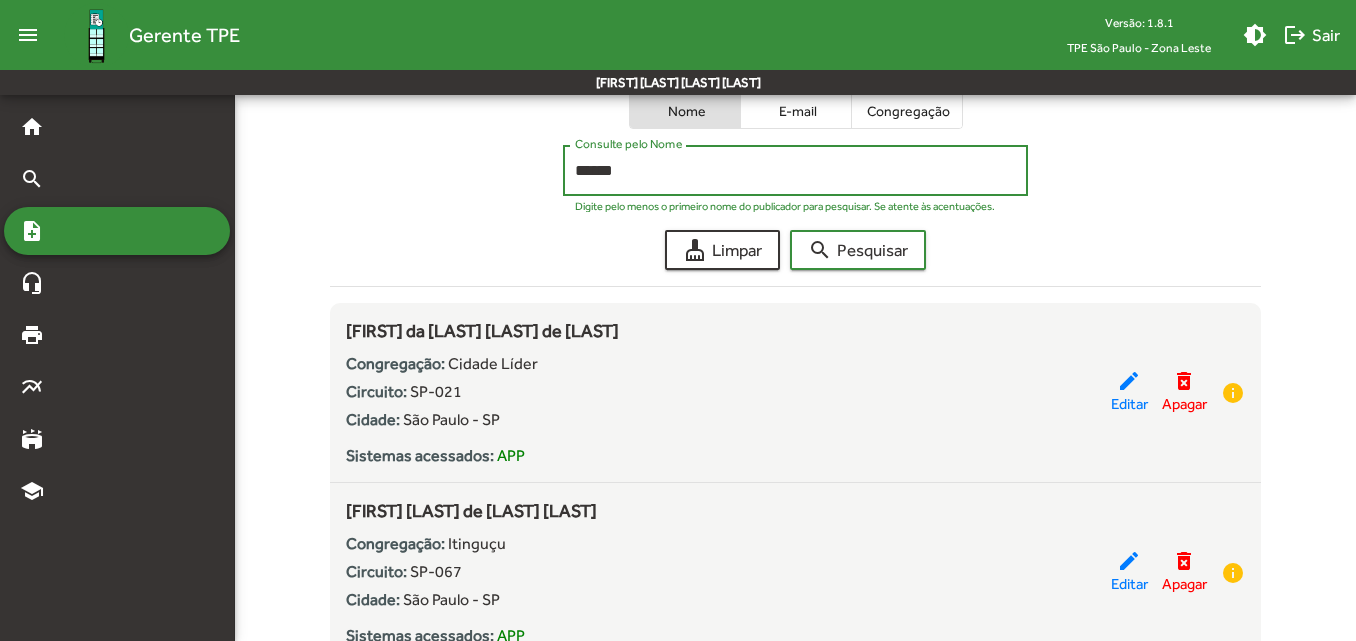click on "search  Pesquisar" 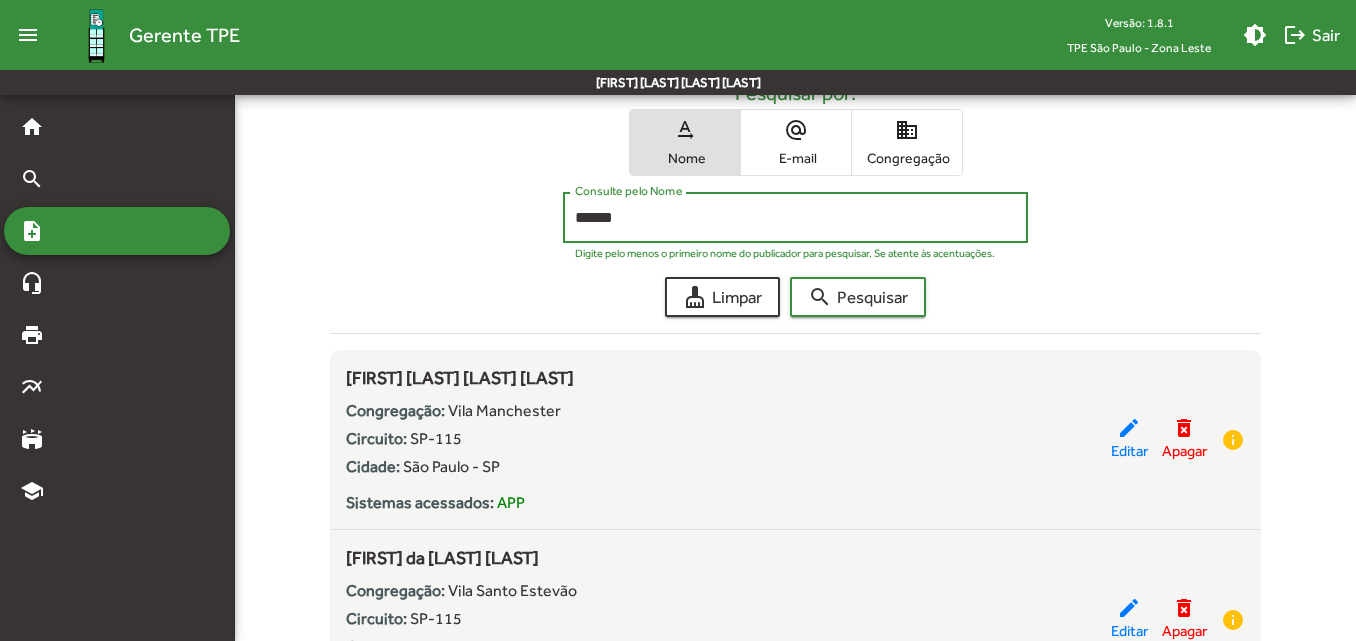 scroll, scrollTop: 200, scrollLeft: 0, axis: vertical 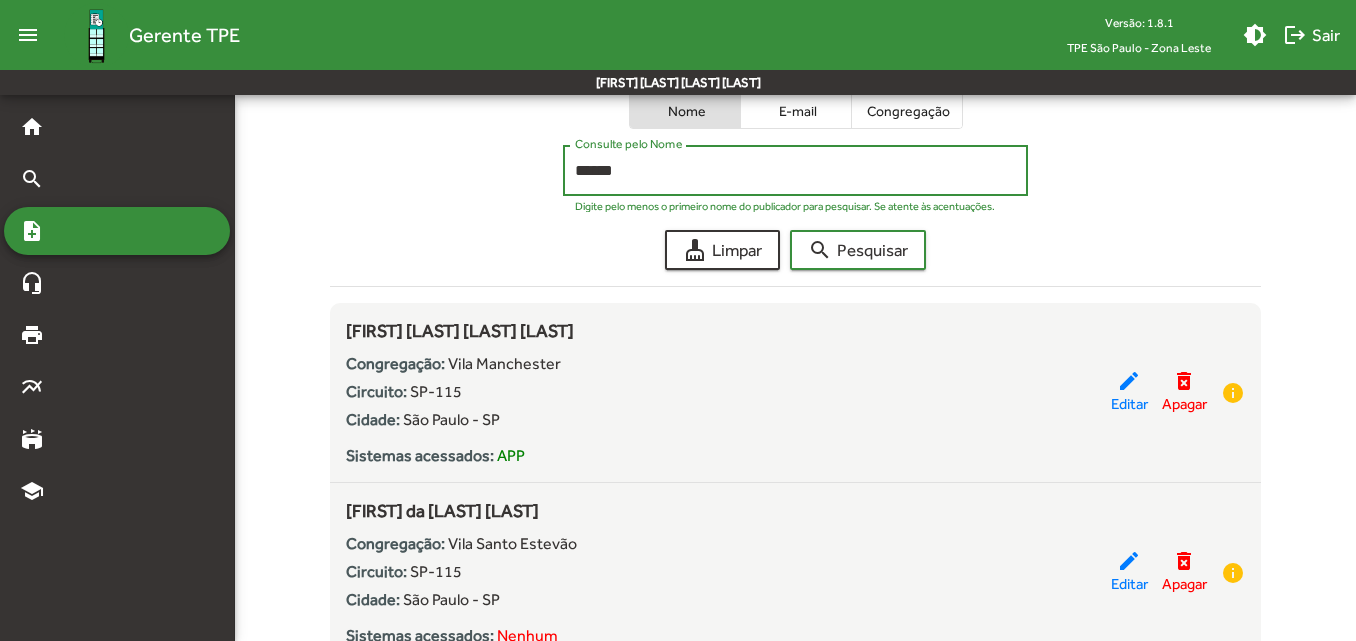 drag, startPoint x: 620, startPoint y: 168, endPoint x: 559, endPoint y: 173, distance: 61.204575 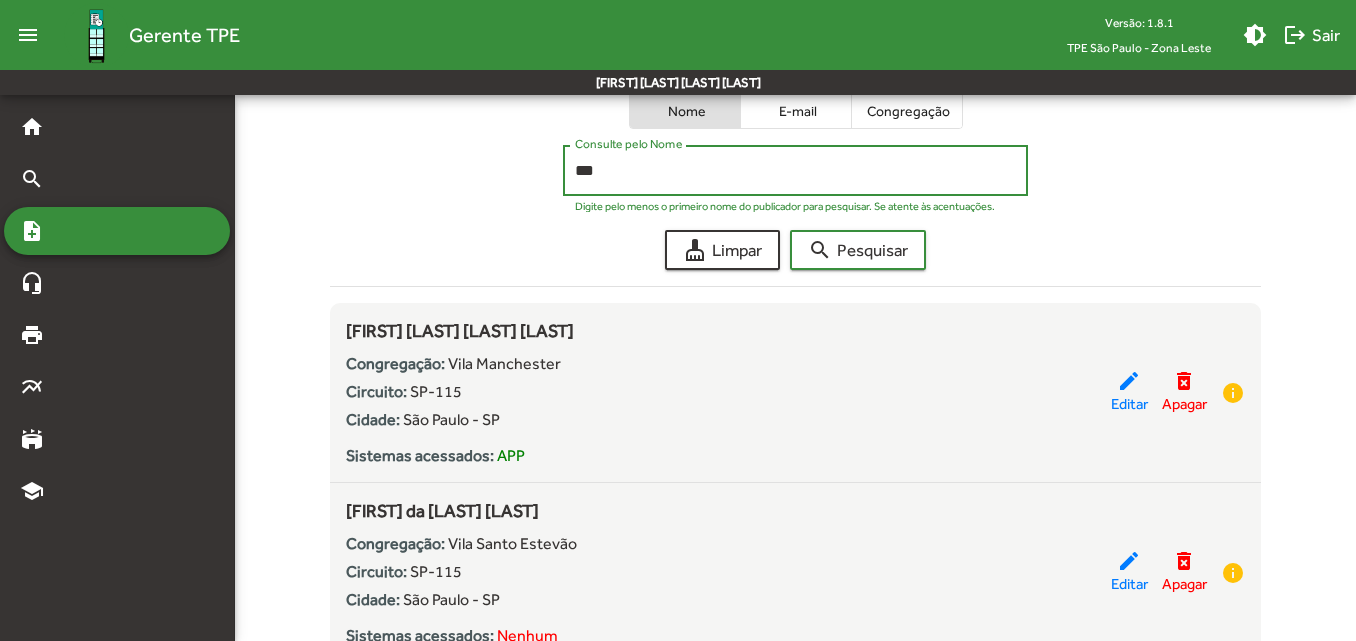 type on "***" 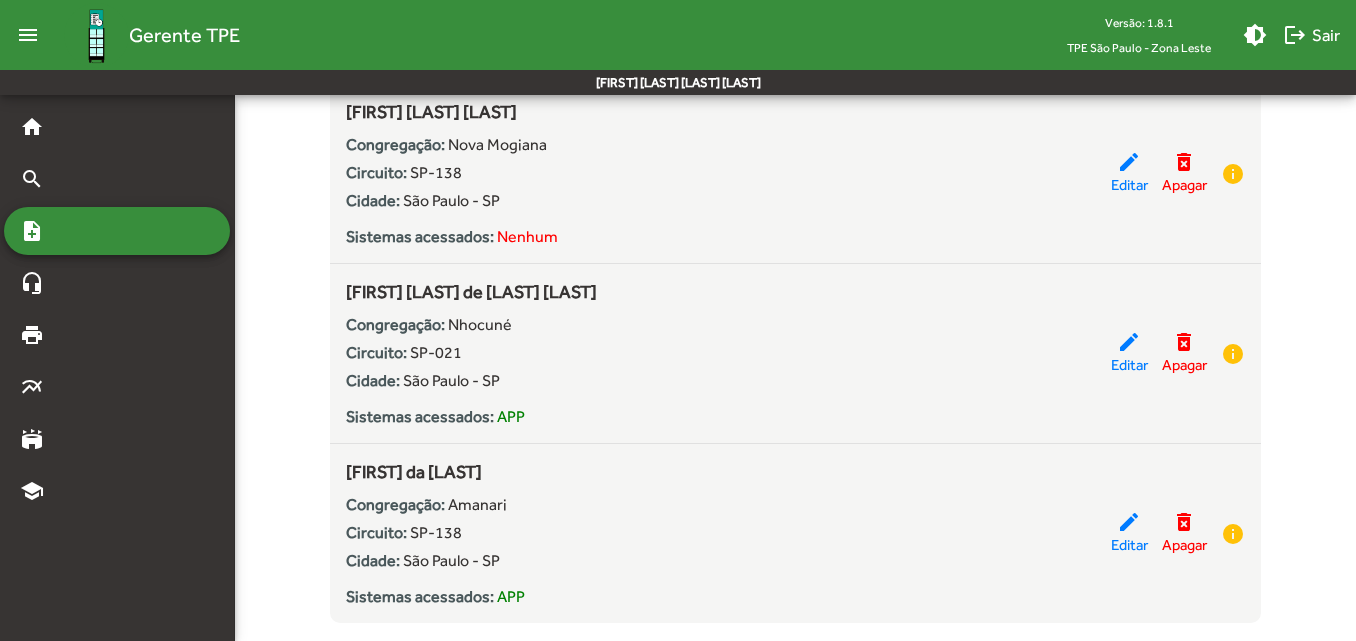 scroll, scrollTop: 600, scrollLeft: 0, axis: vertical 